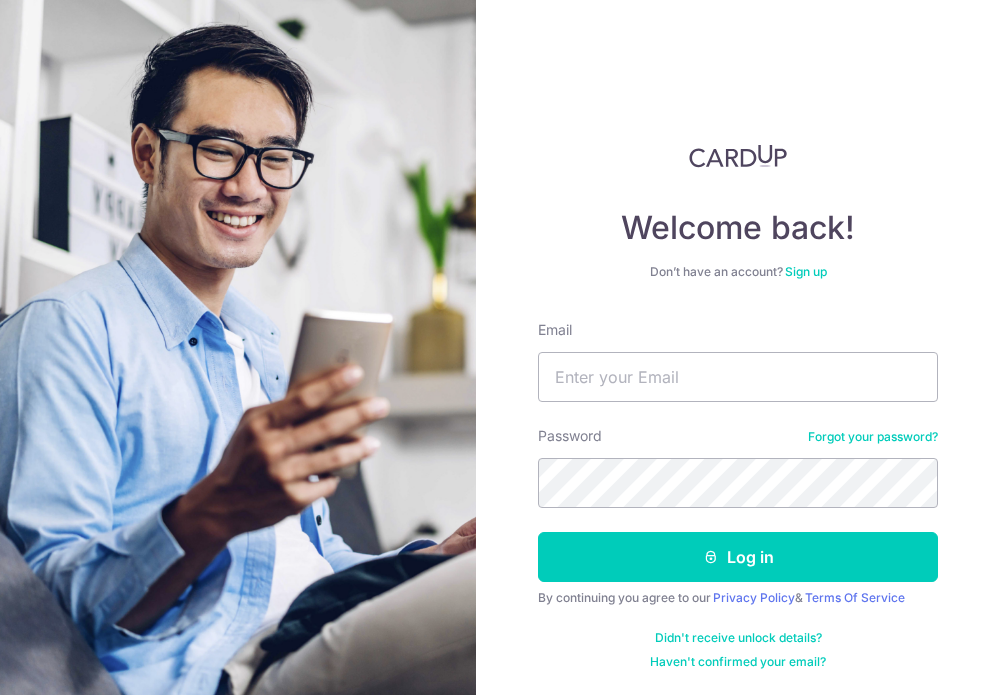 scroll, scrollTop: 0, scrollLeft: 0, axis: both 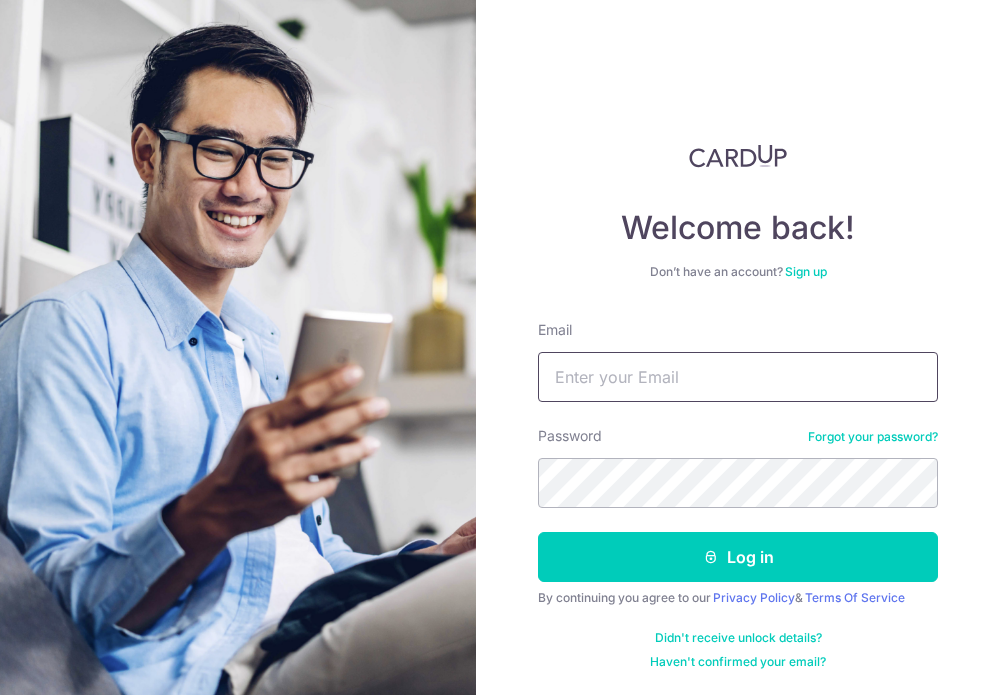 click on "Email" at bounding box center (738, 377) 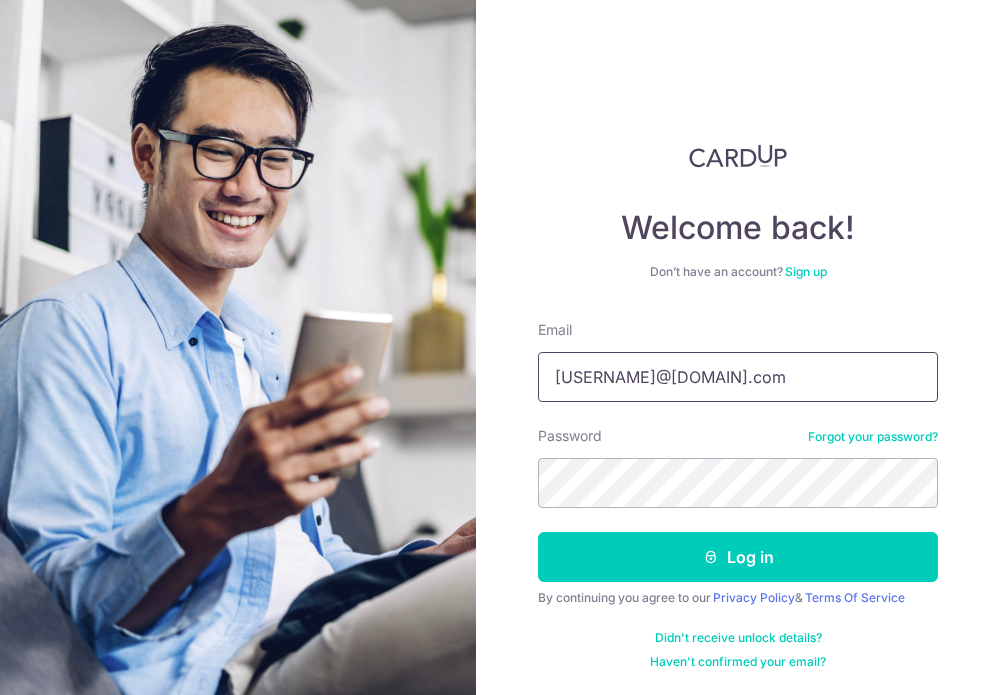 type on "[EMAIL]" 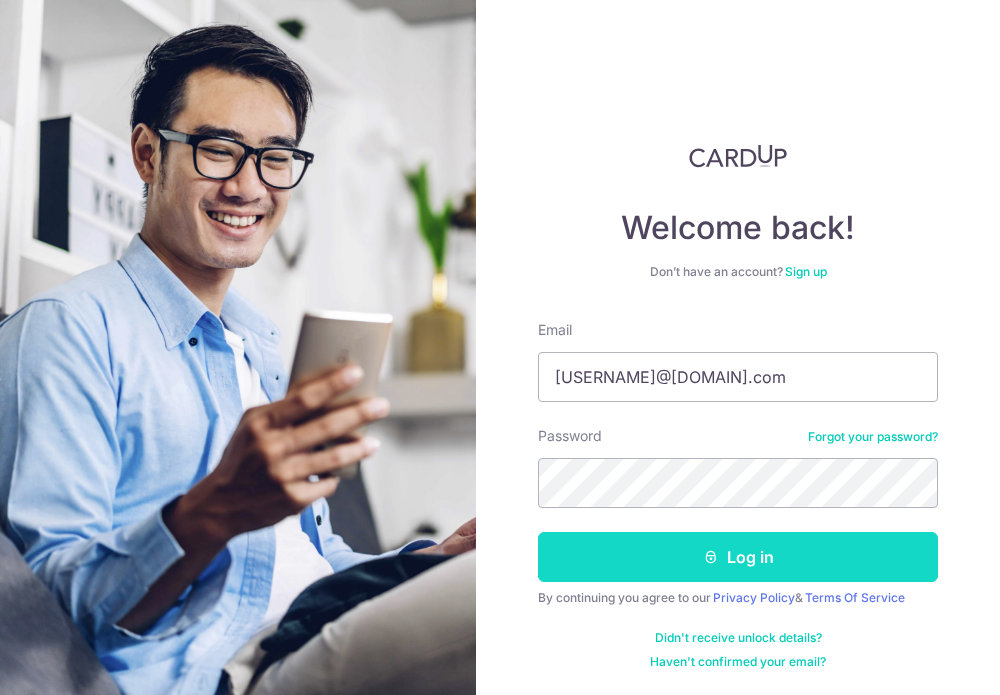 click on "Log in" at bounding box center [738, 557] 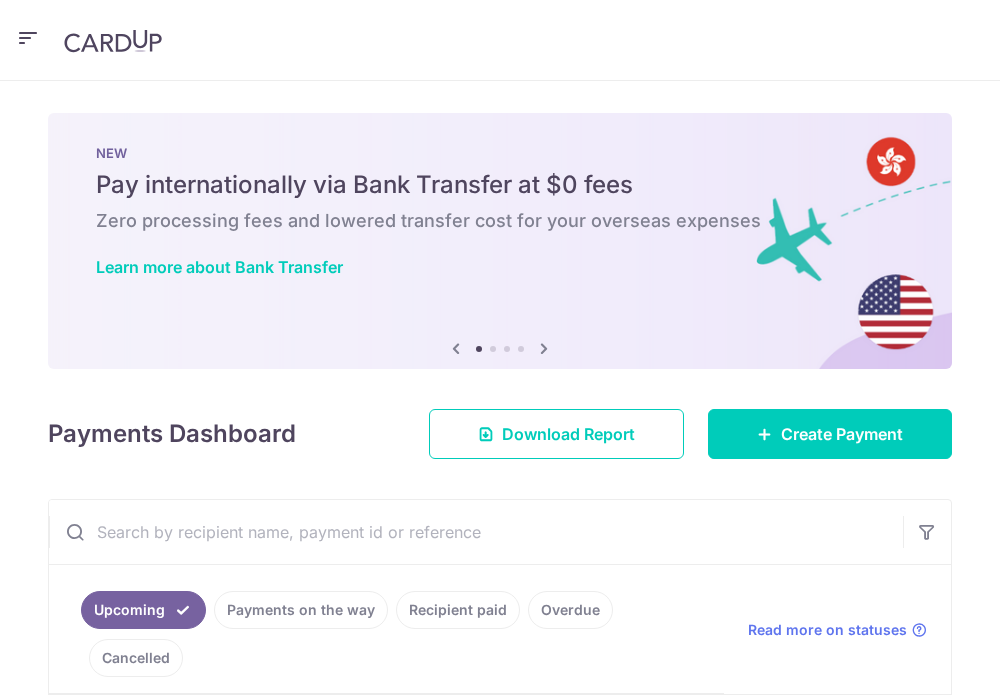 scroll, scrollTop: 0, scrollLeft: 0, axis: both 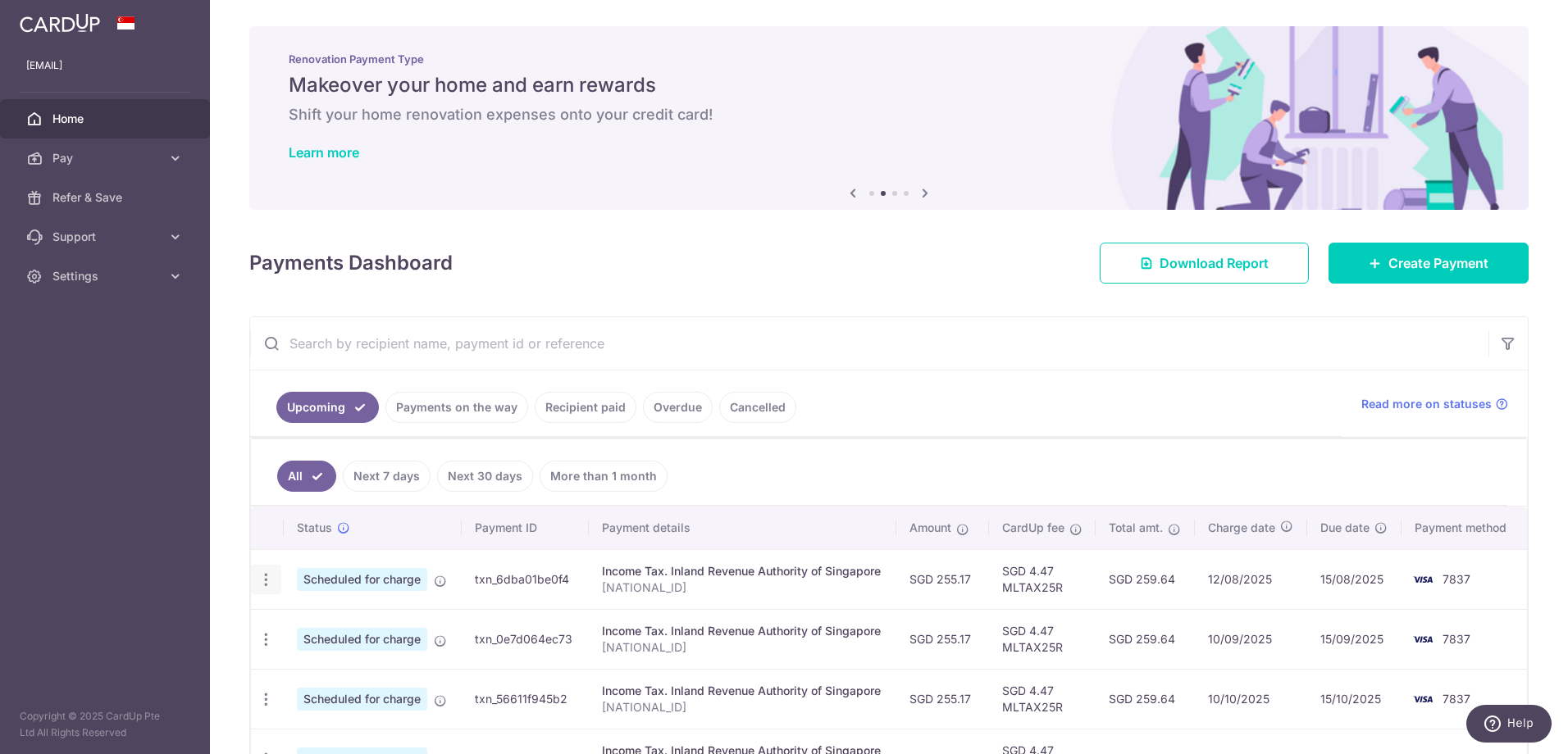 click at bounding box center [266, 579] 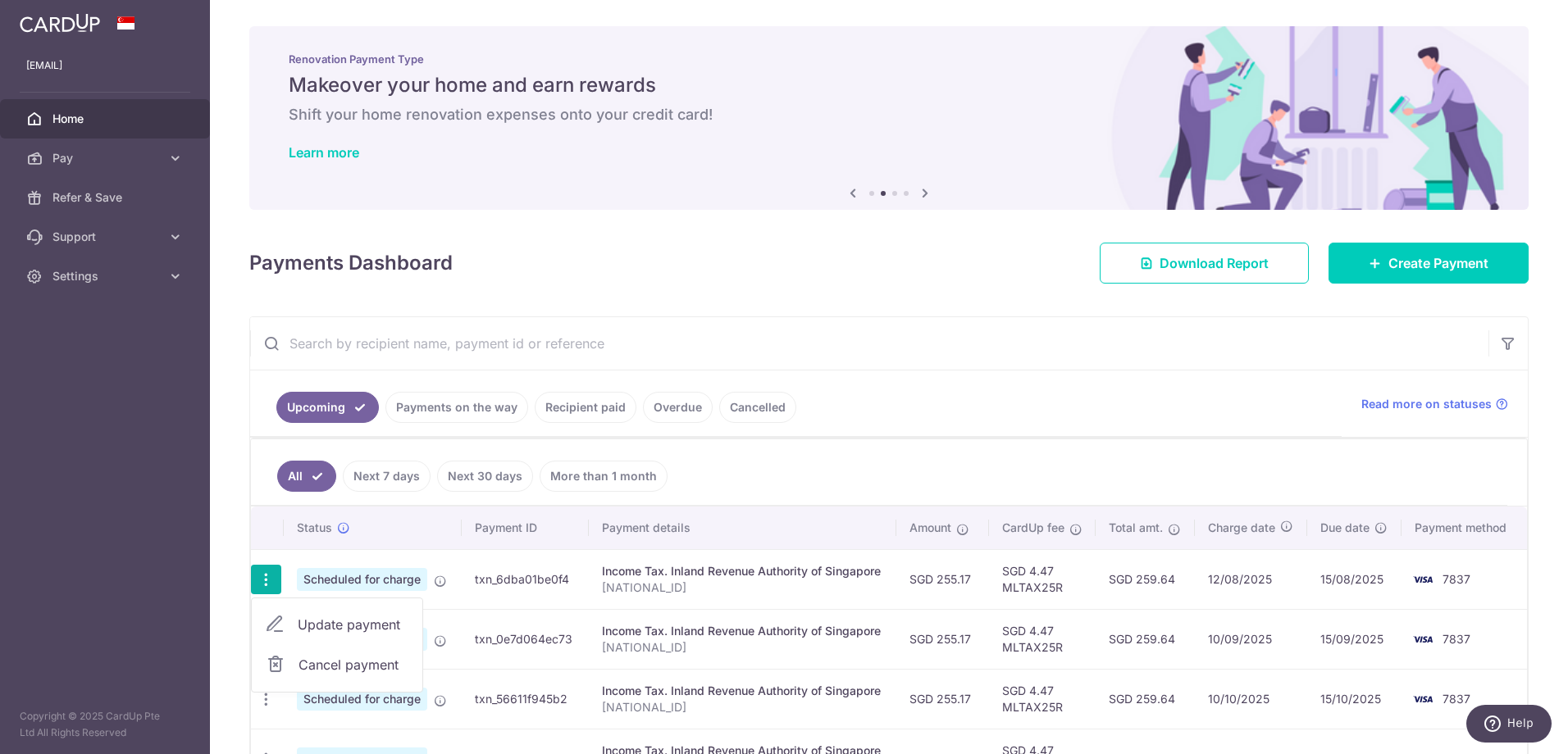 click on "Update payment" at bounding box center [353, 625] 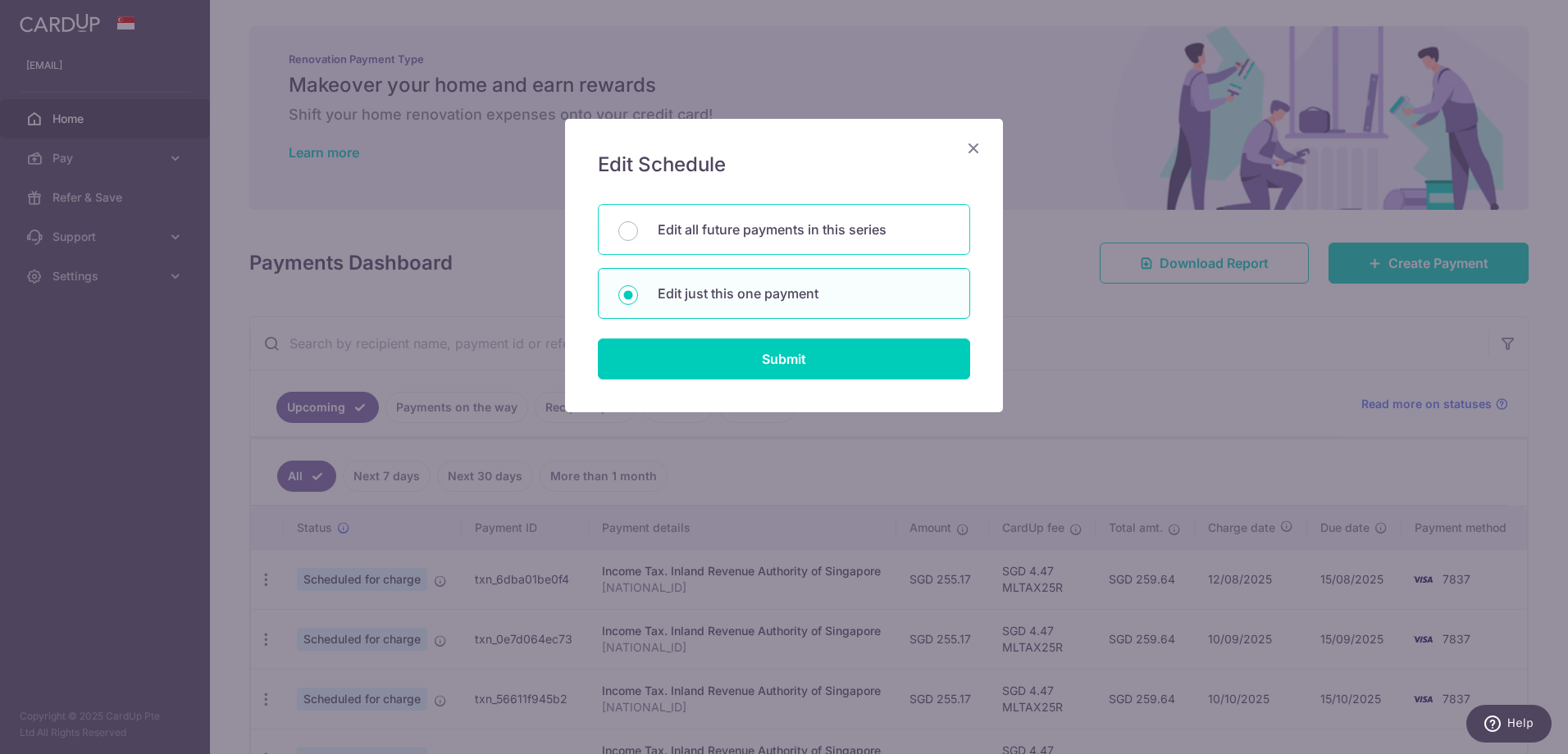 click on "Edit all future payments in this series" at bounding box center [784, 229] 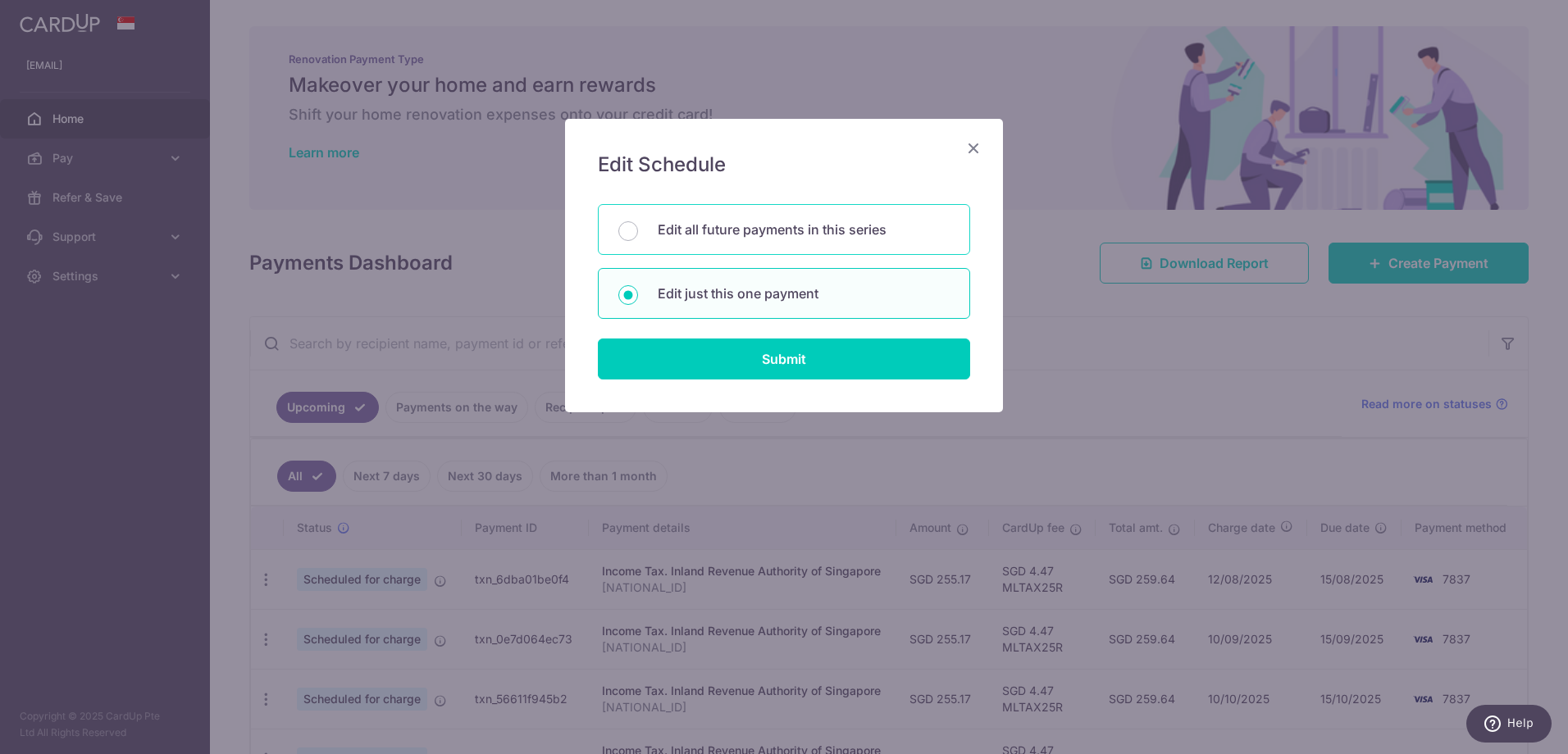 radio on "true" 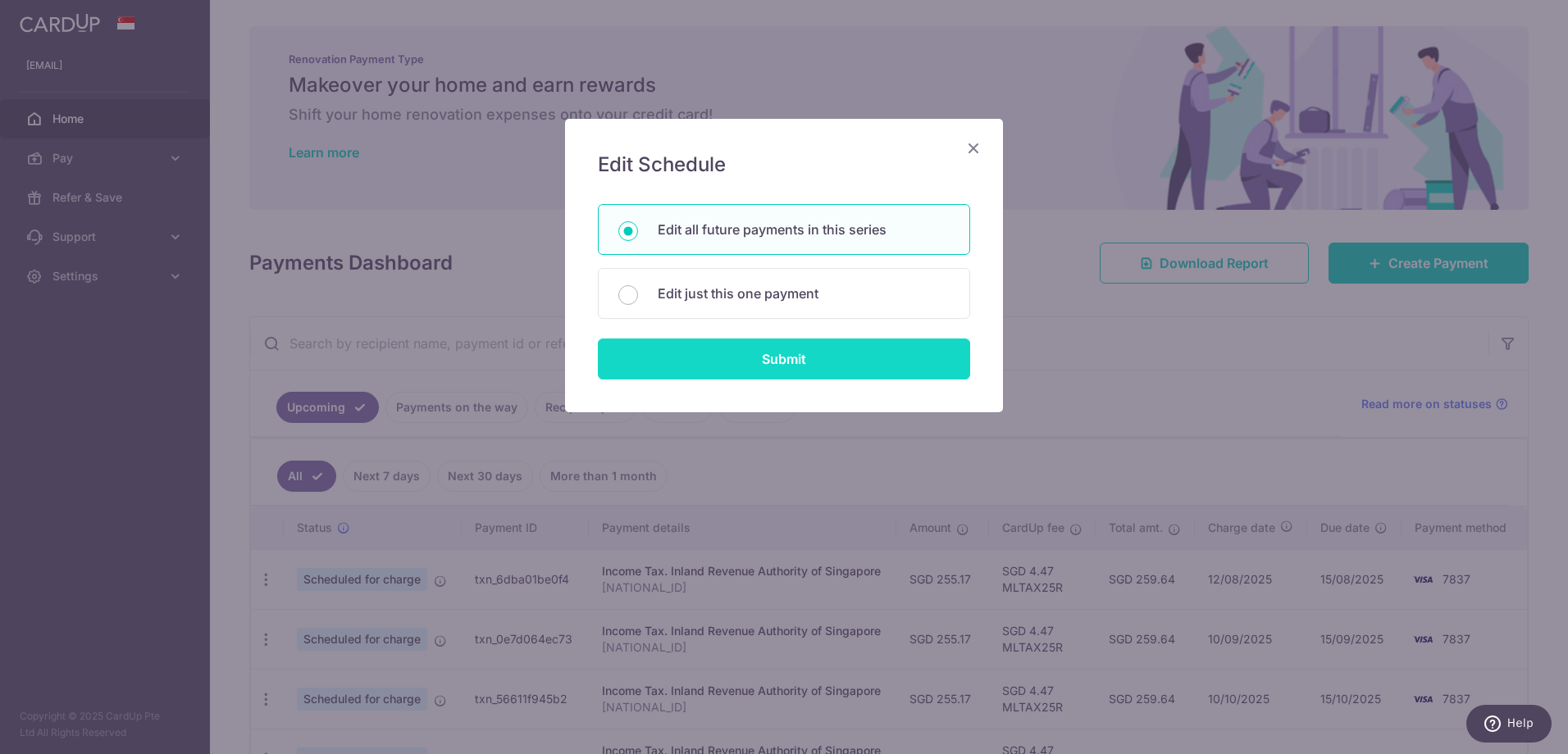 click on "Submit" at bounding box center (784, 359) 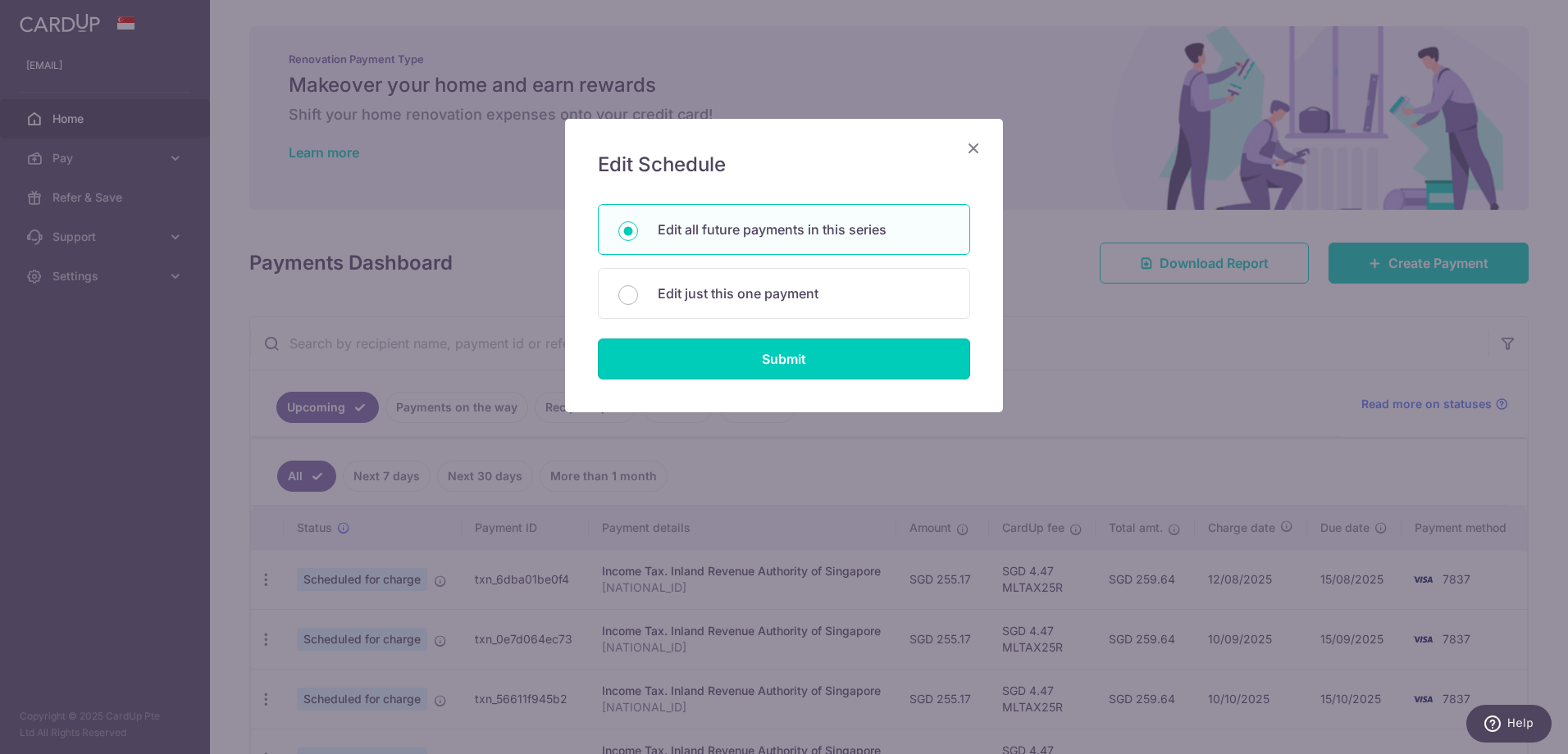 type on "255.17" 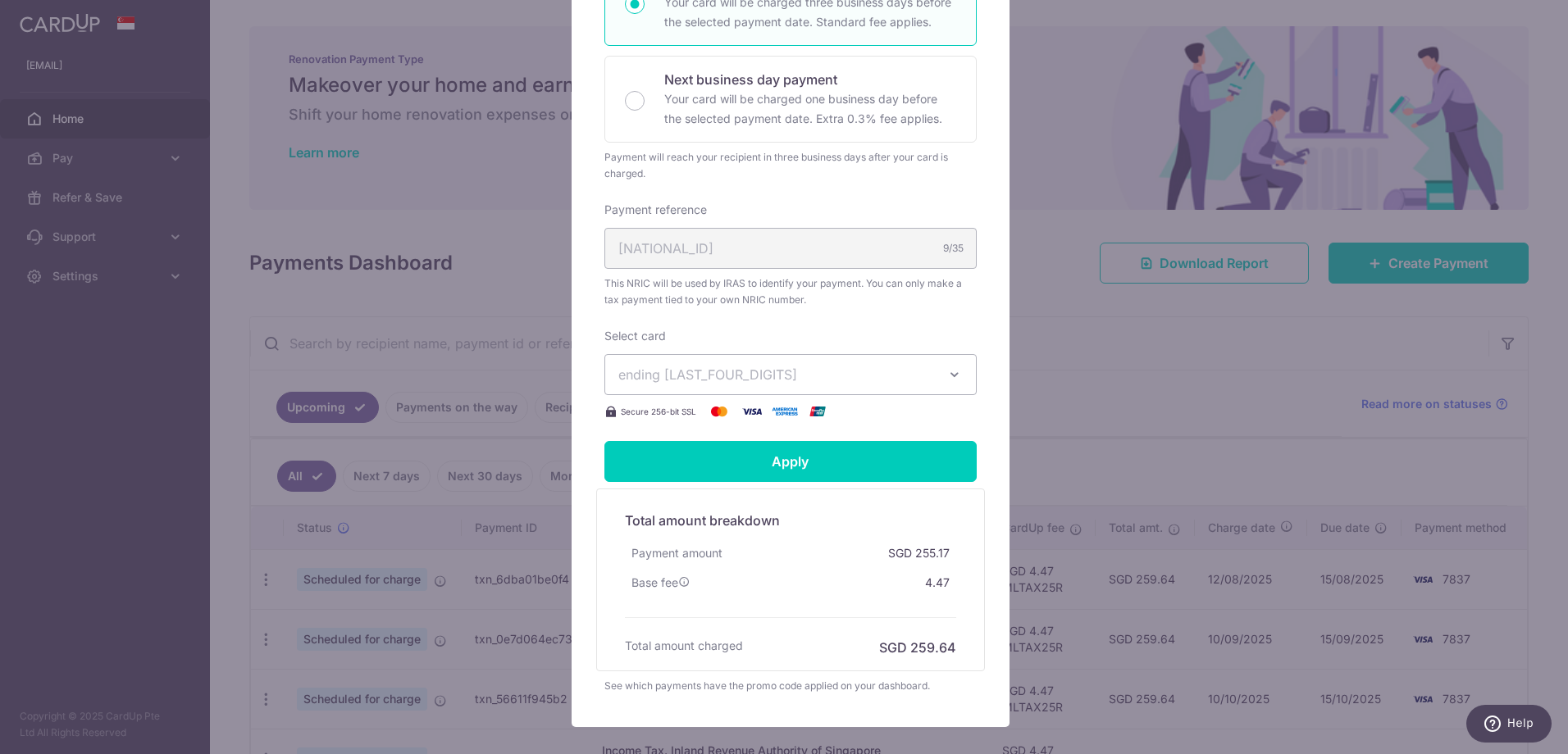 scroll, scrollTop: 492, scrollLeft: 0, axis: vertical 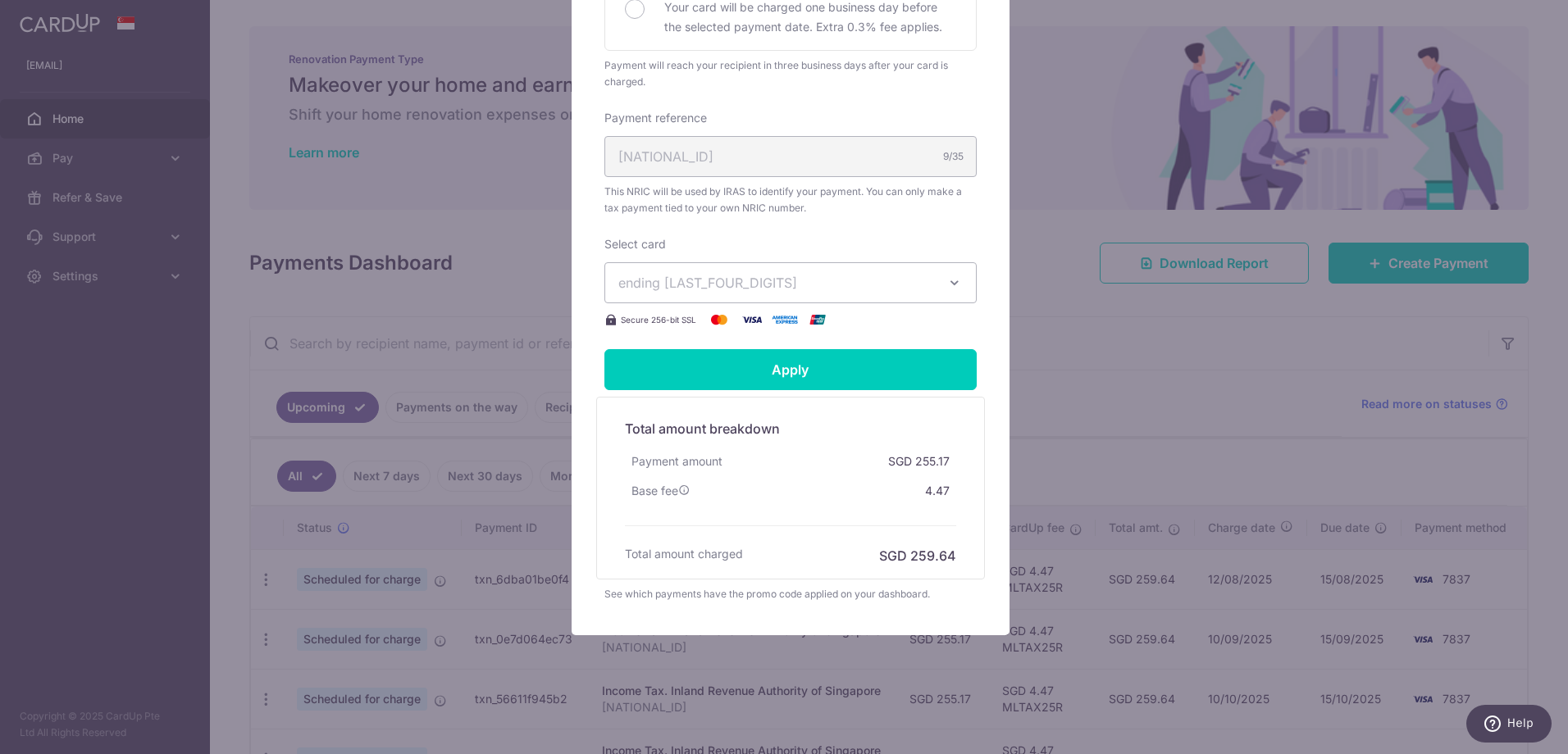 click on "ending 7837" at bounding box center (776, 283) 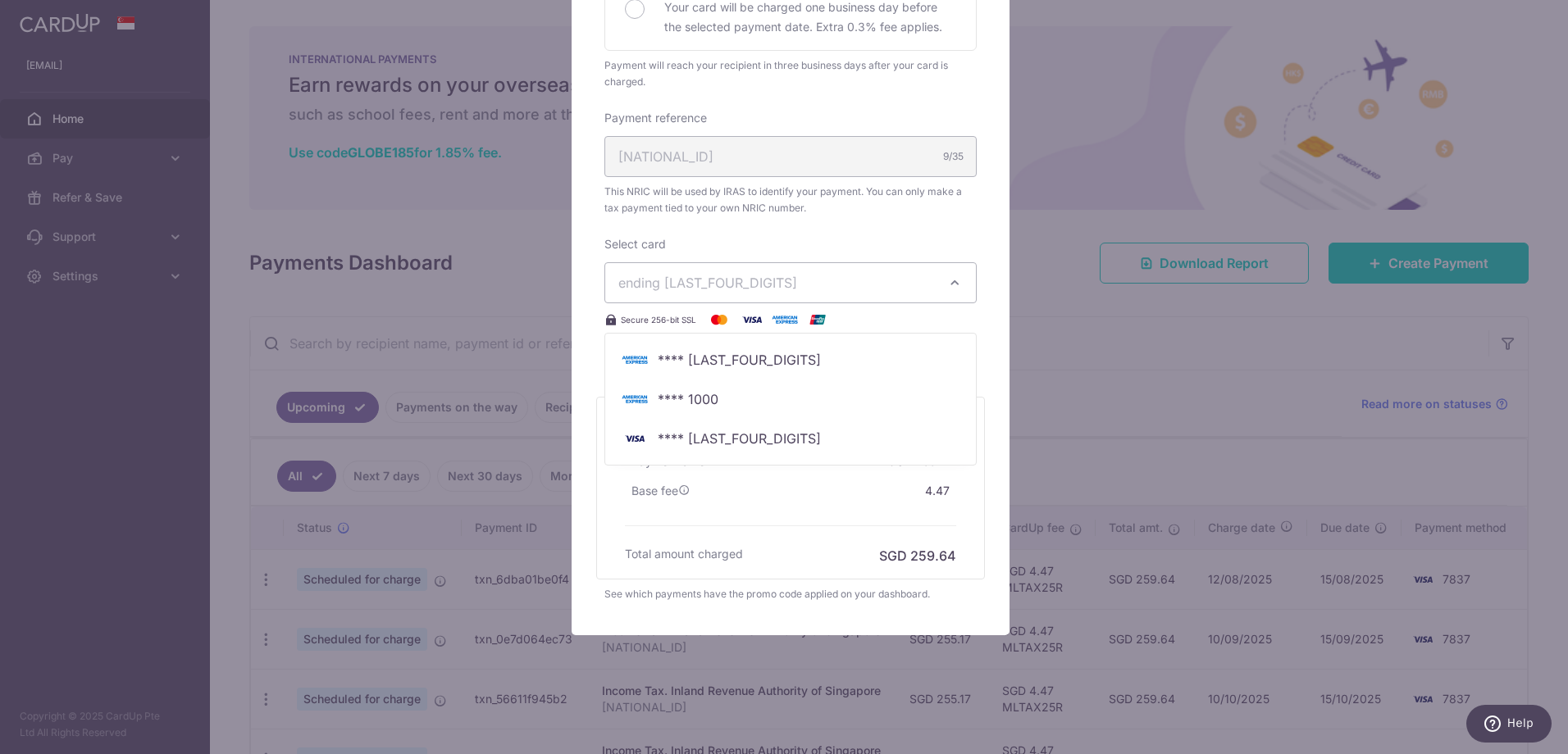 click on "ending 7837" at bounding box center [776, 283] 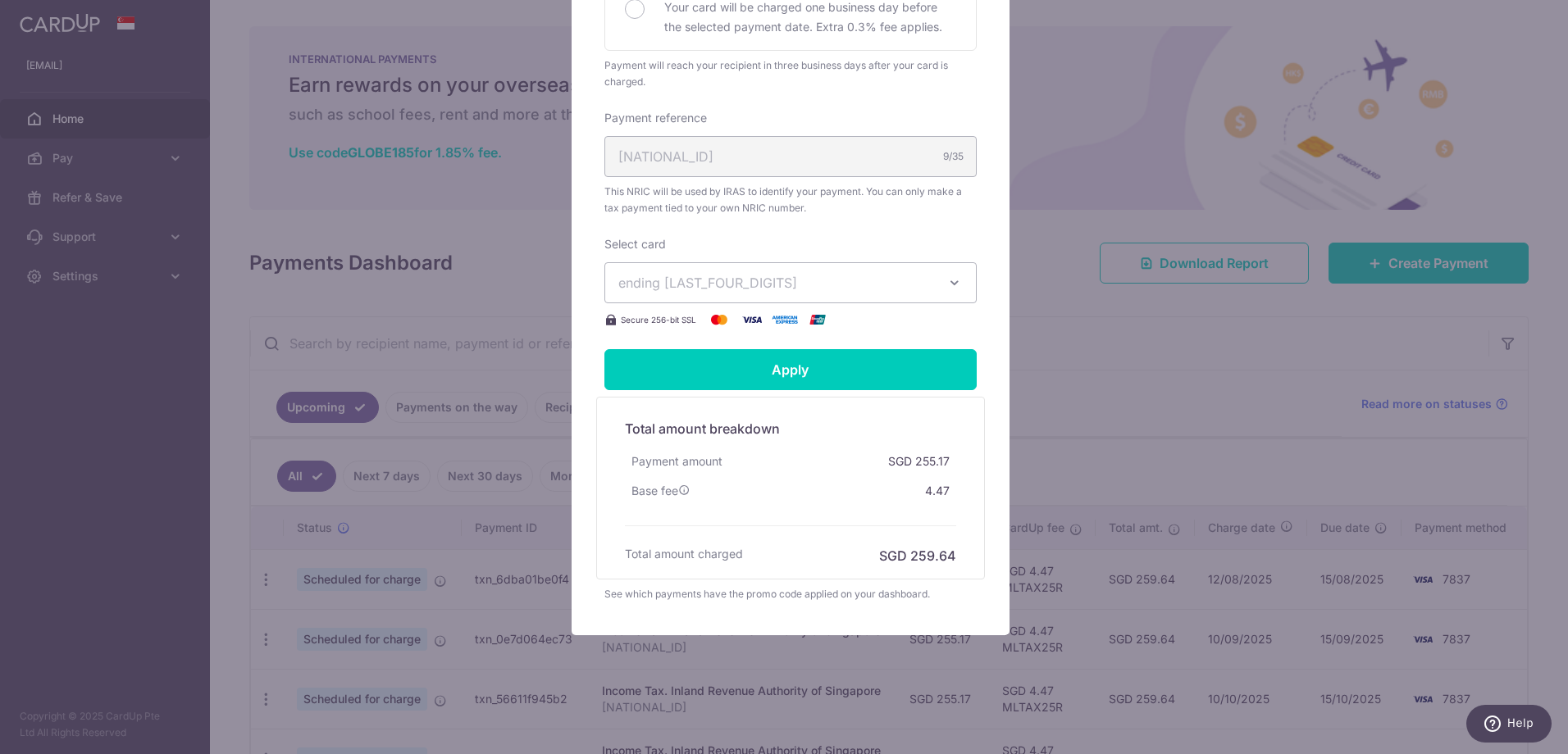 click on "ending 7837" at bounding box center [776, 283] 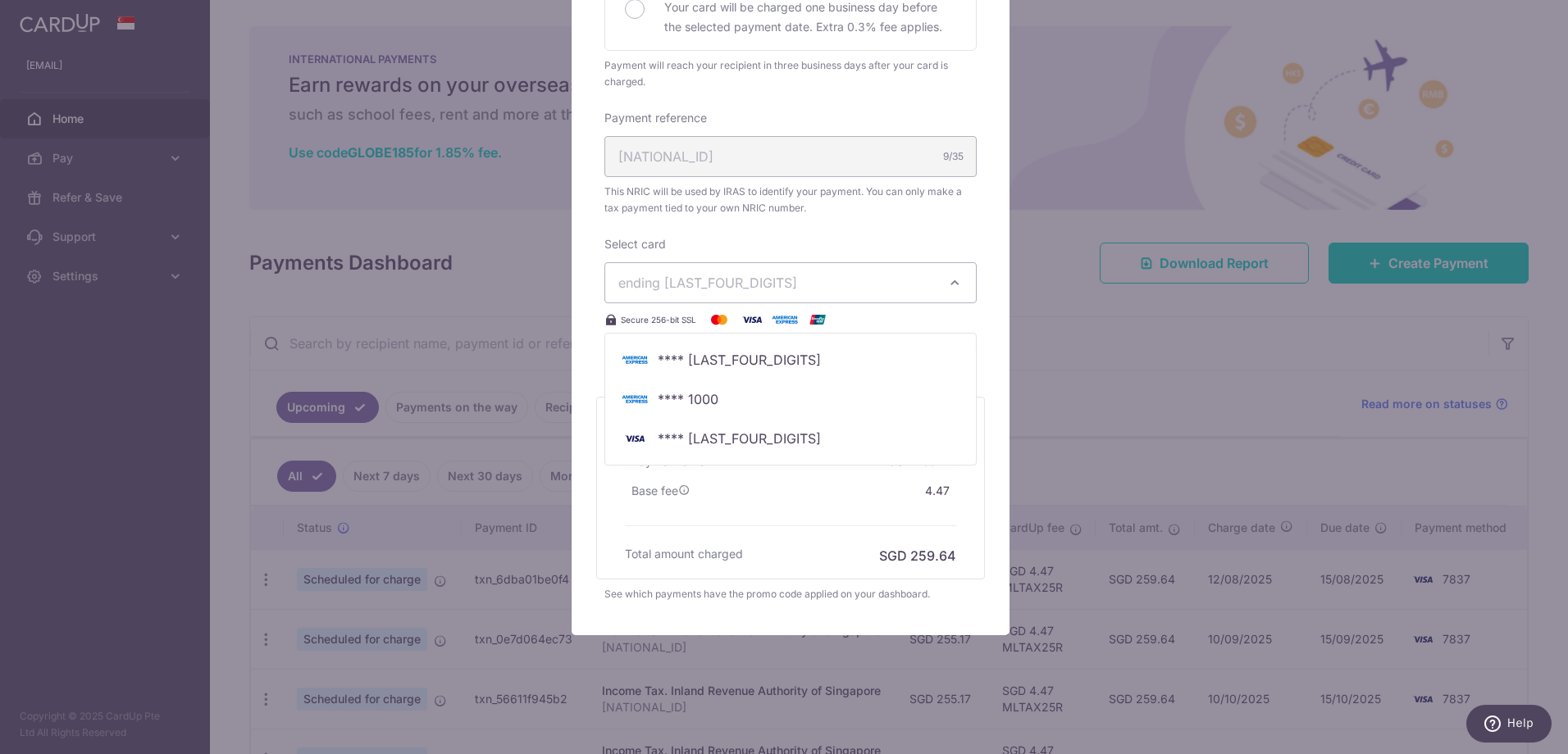 click on "ending 7837" at bounding box center [776, 283] 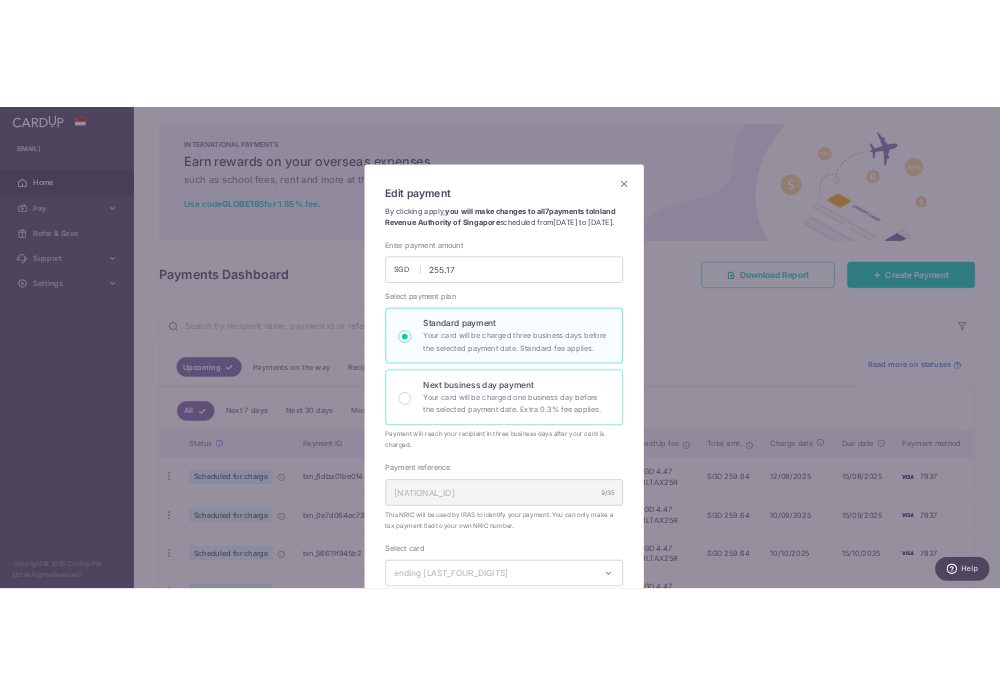 scroll, scrollTop: 0, scrollLeft: 0, axis: both 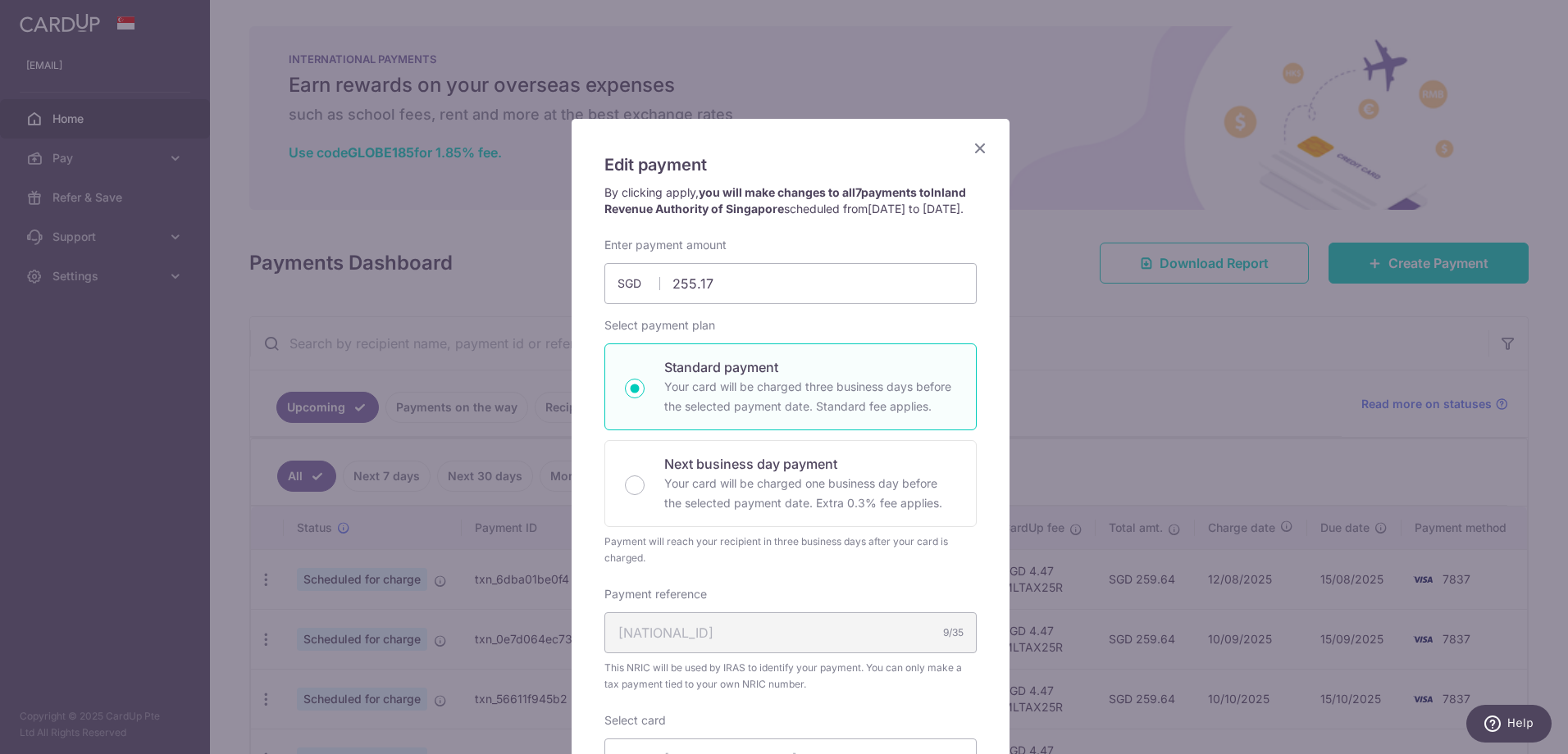 click on "Edit payment
By clicking apply,  you will make changes to all  7  payments to  Inland Revenue Authority of Singapore  scheduled from
15/08/2025 to 15/02/2026 .
By clicking below, you confirm you are editing this payment to  Inland Revenue Authority of Singapore  on
15/08/2025 .
SGD" at bounding box center (791, 615) 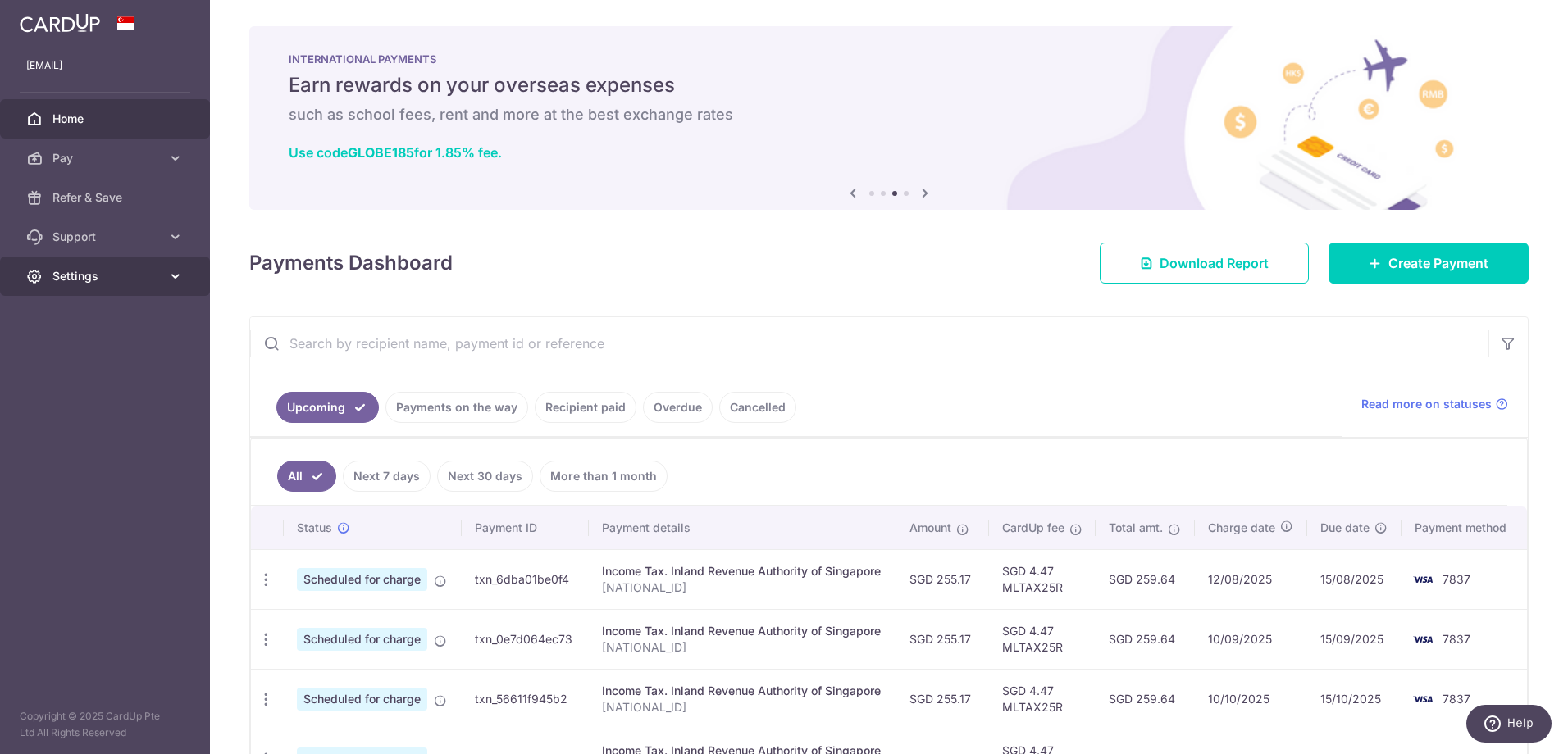 click on "Settings" at bounding box center [107, 276] 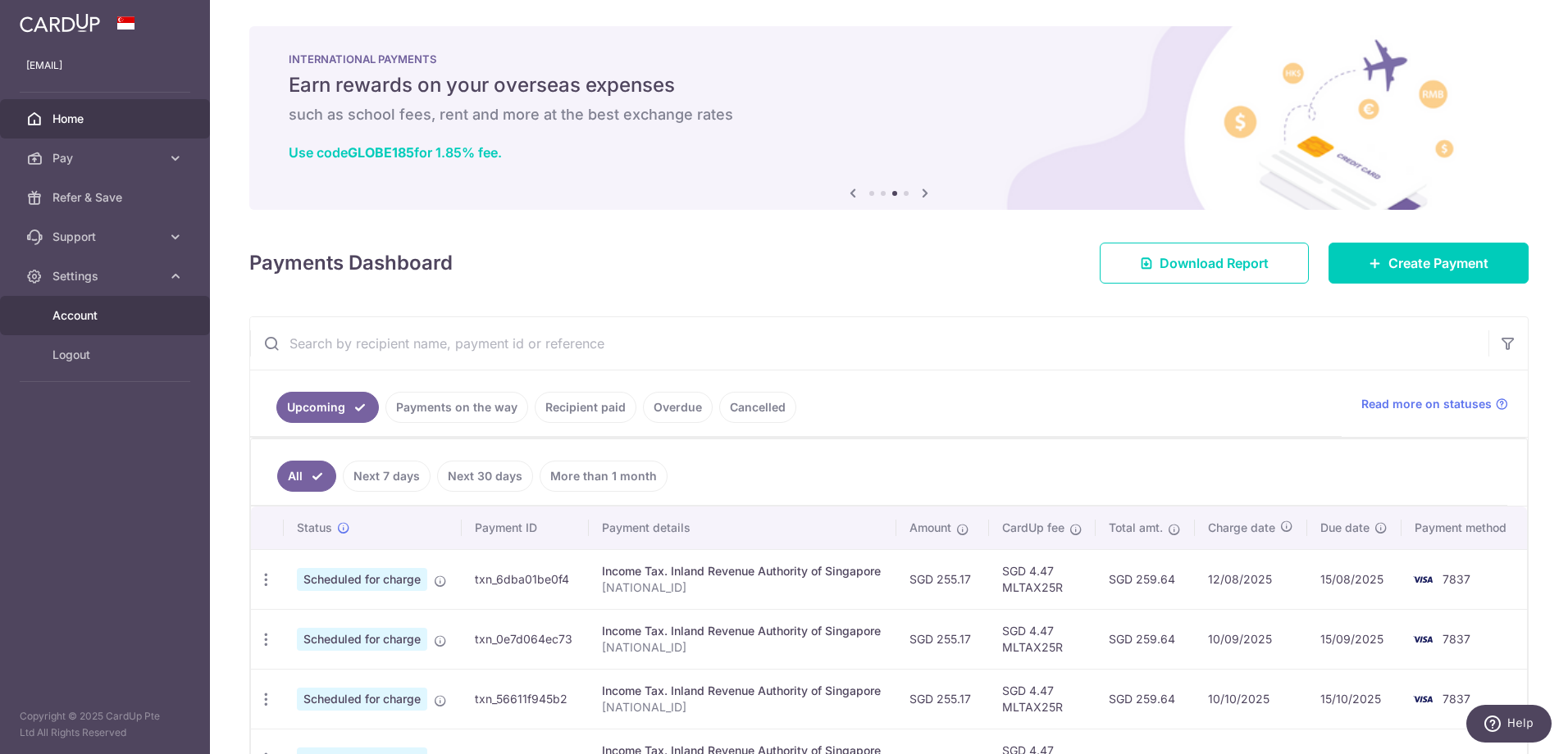 click on "Account" at bounding box center [107, 316] 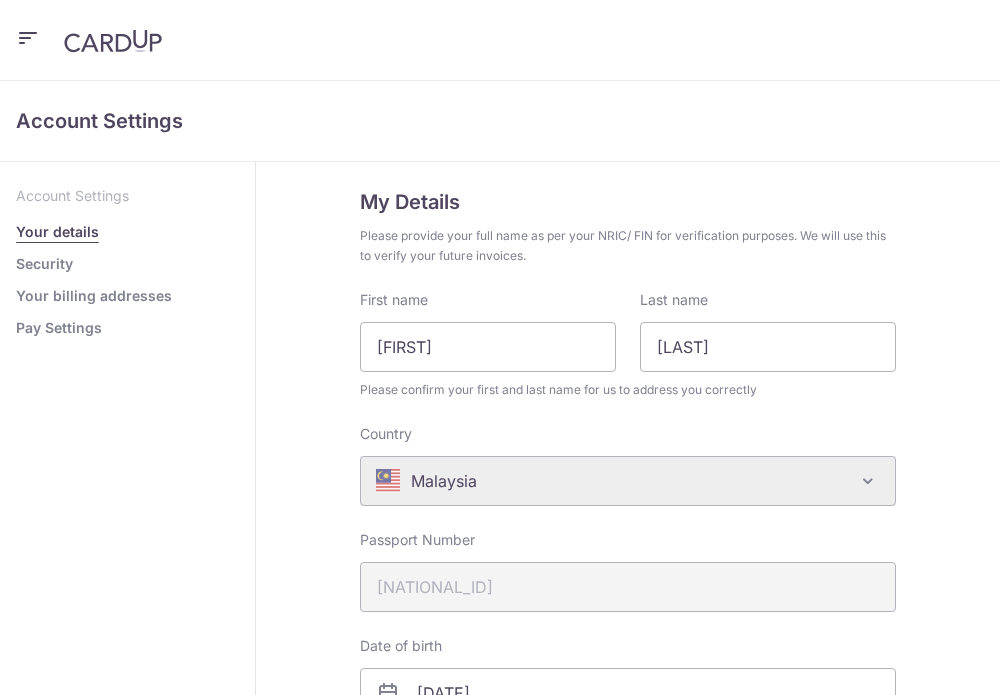 scroll, scrollTop: 0, scrollLeft: 0, axis: both 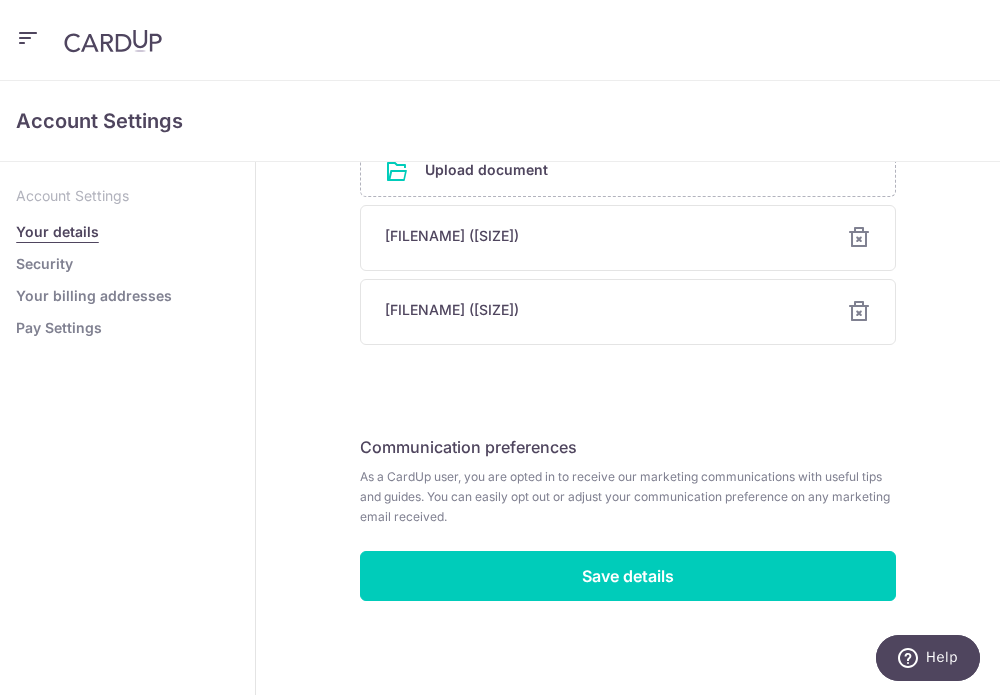 click on "Pay Settings" at bounding box center (59, 328) 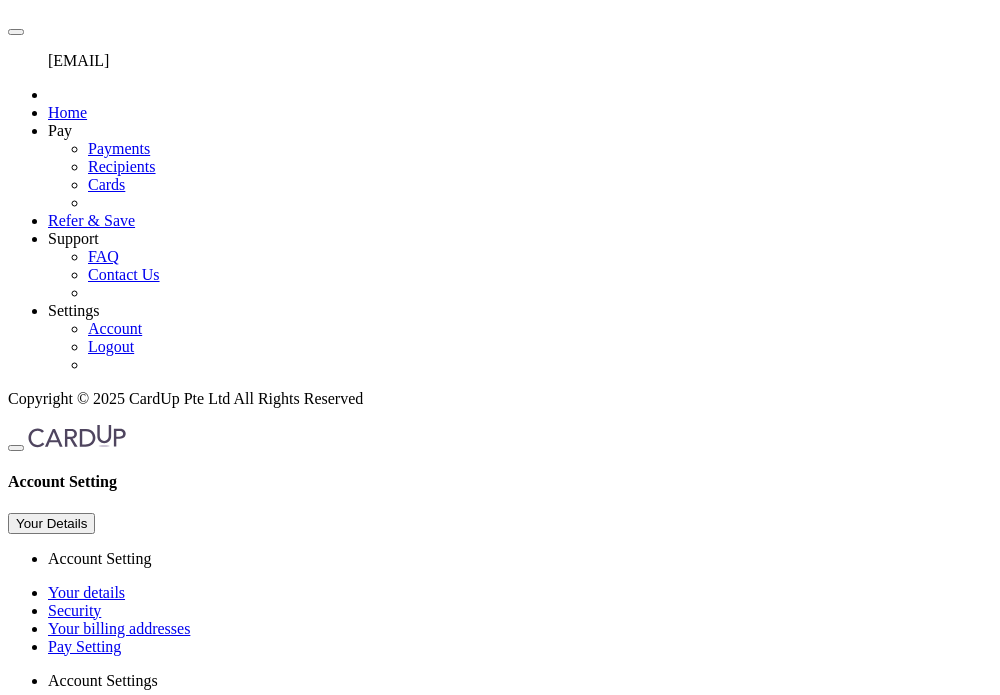 select 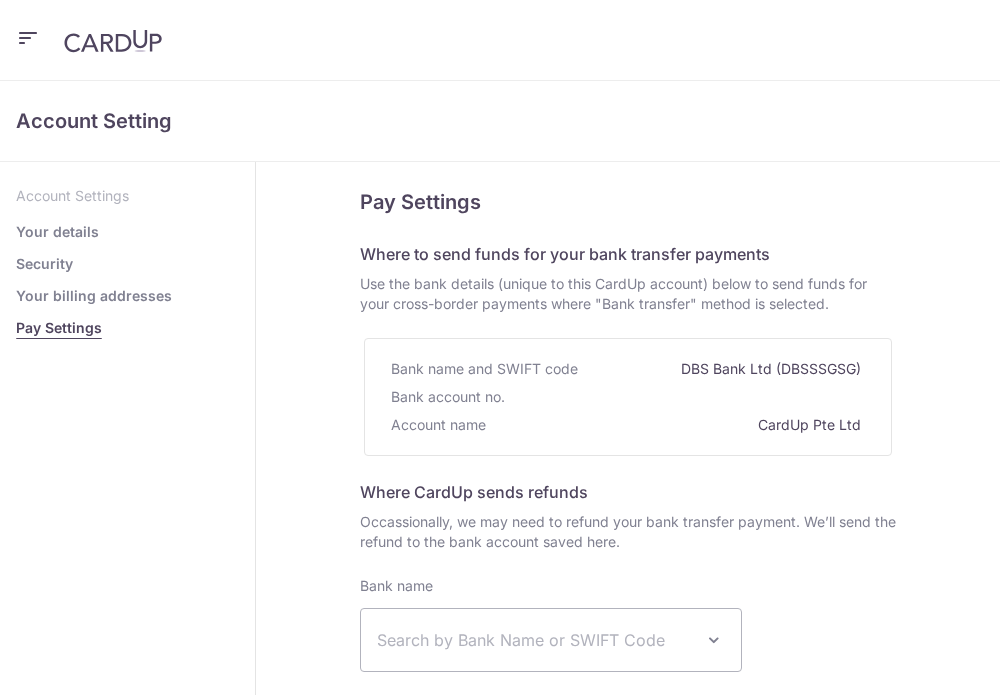 scroll, scrollTop: 0, scrollLeft: 0, axis: both 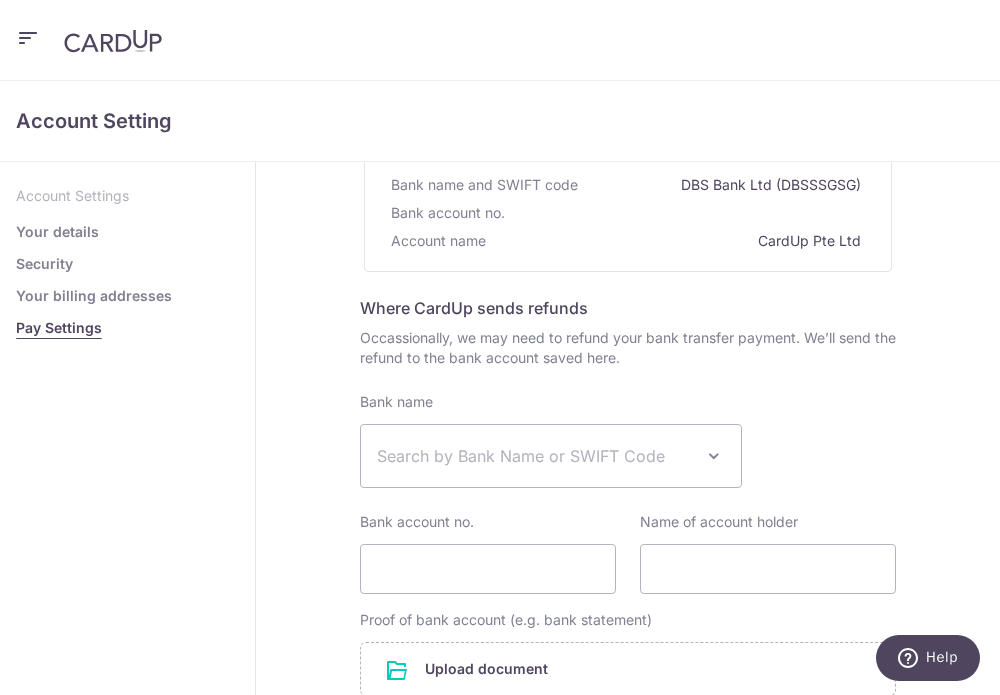 click on "Security" at bounding box center [44, 264] 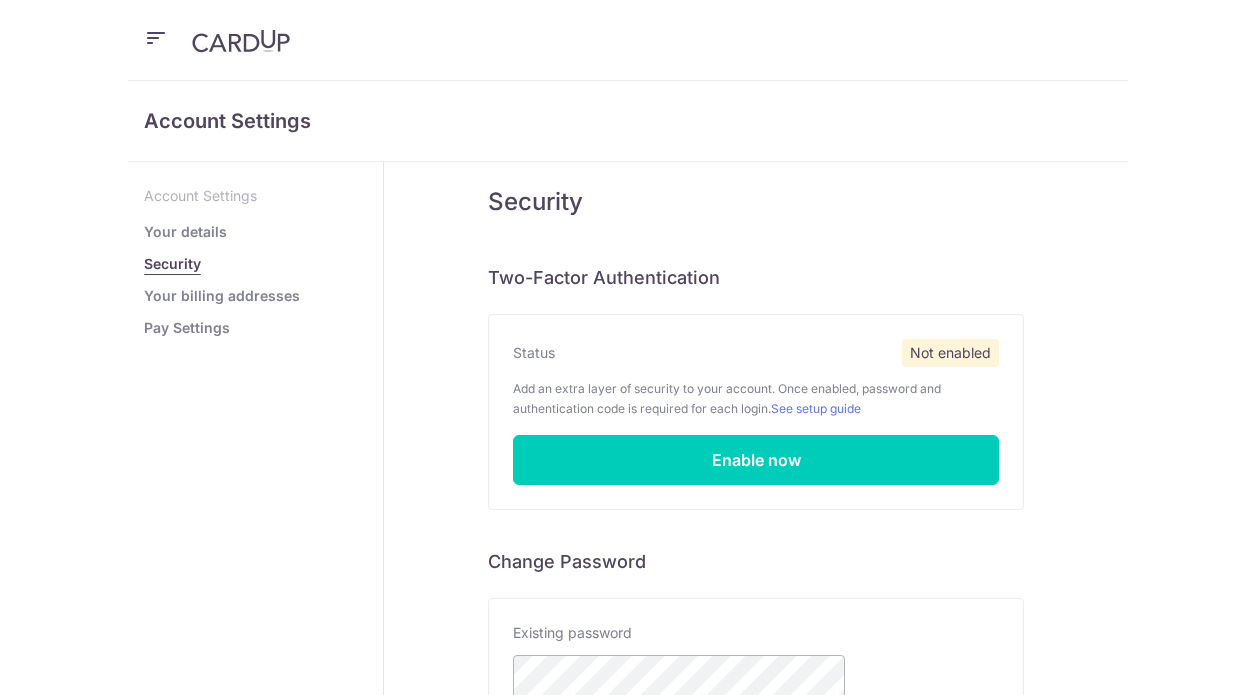 scroll, scrollTop: 0, scrollLeft: 0, axis: both 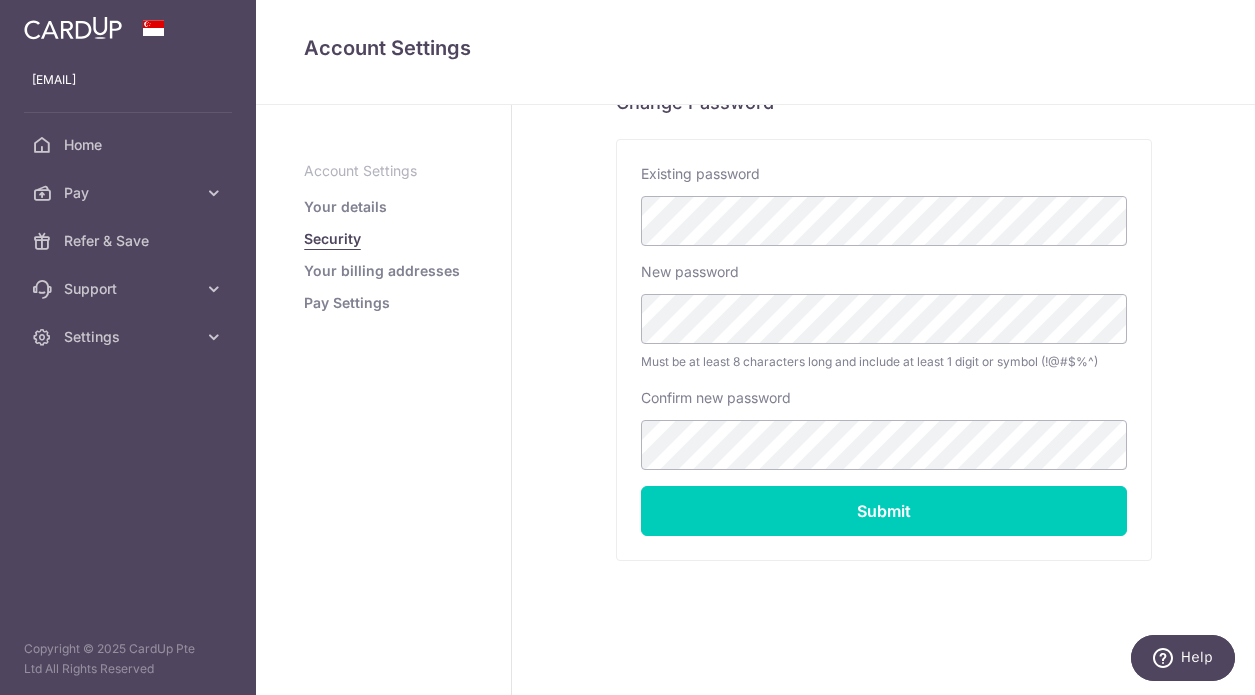 click on "Your billing addresses" at bounding box center [382, 271] 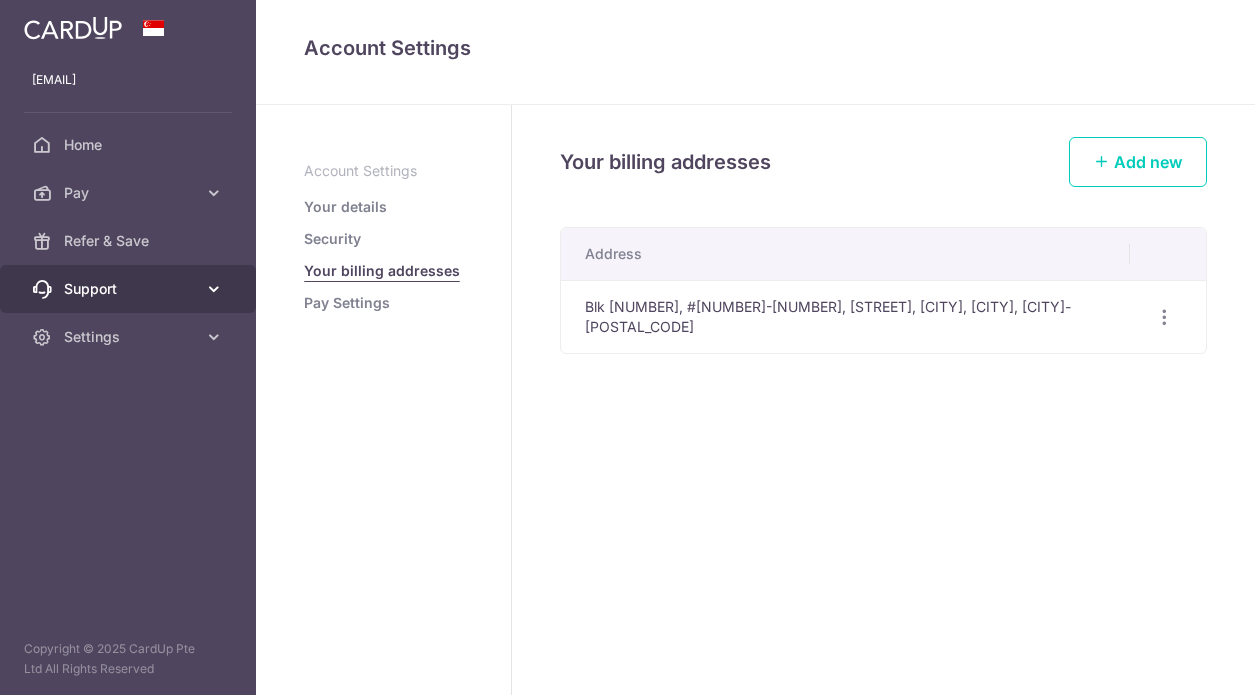 scroll, scrollTop: 0, scrollLeft: 0, axis: both 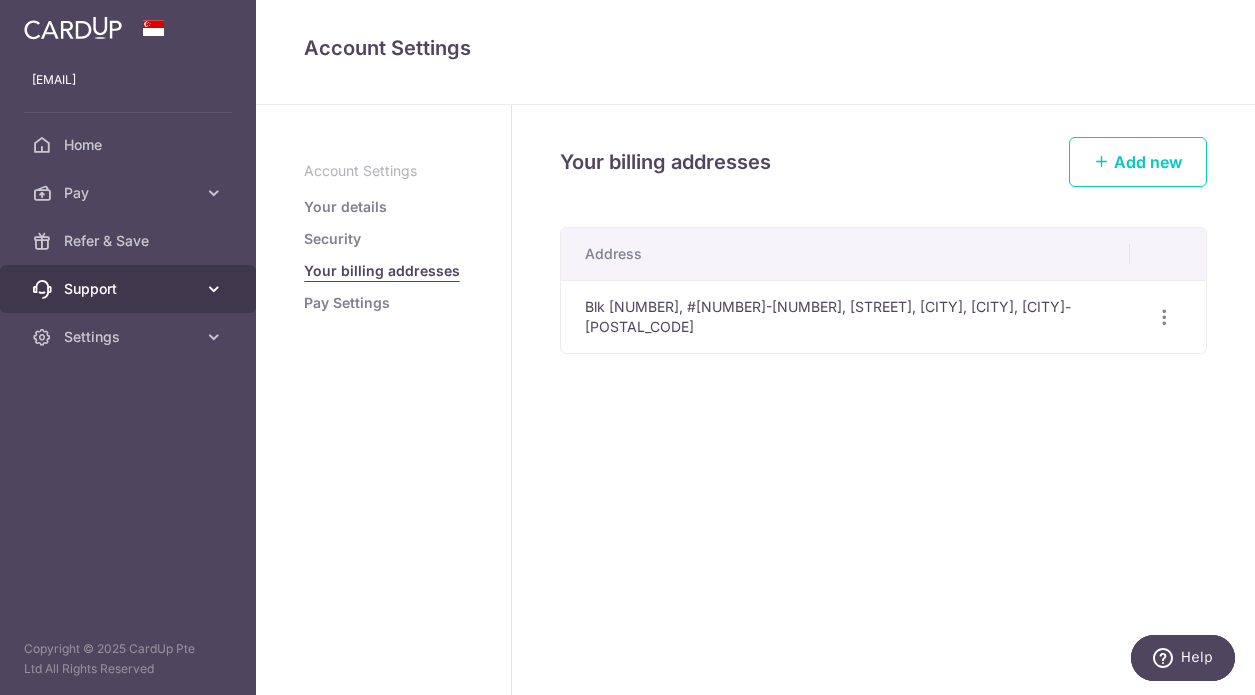 click on "Support" at bounding box center [130, 289] 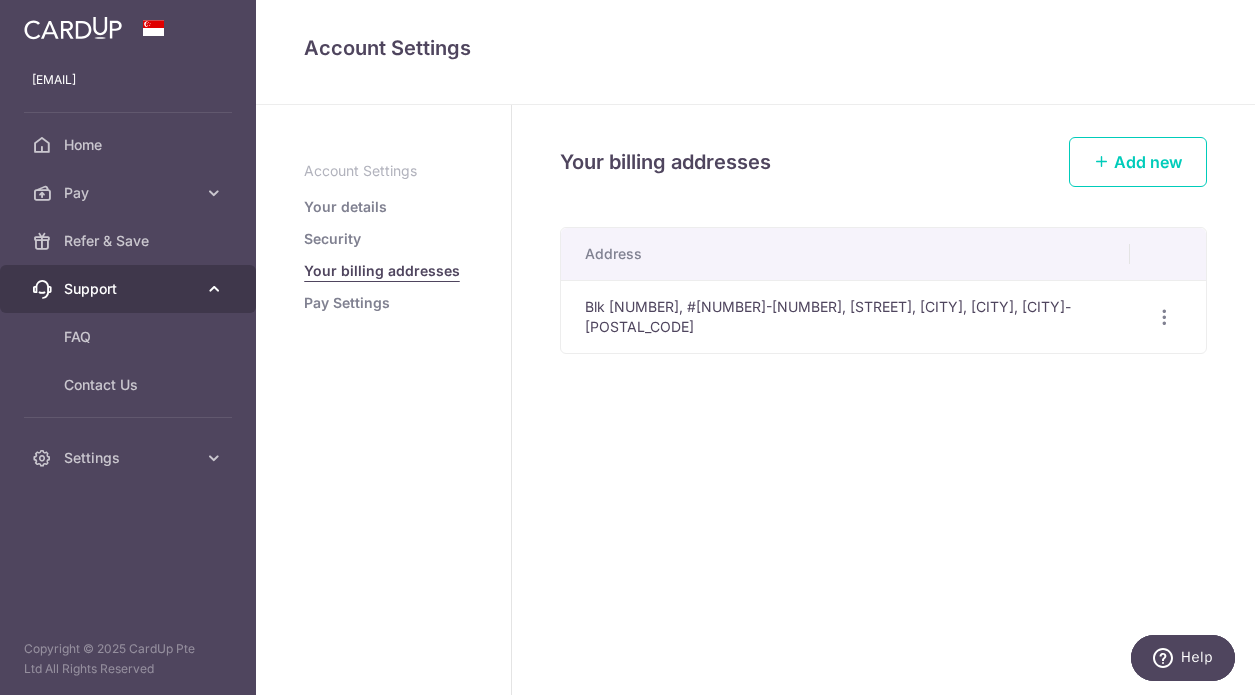 click on "Support" at bounding box center (130, 289) 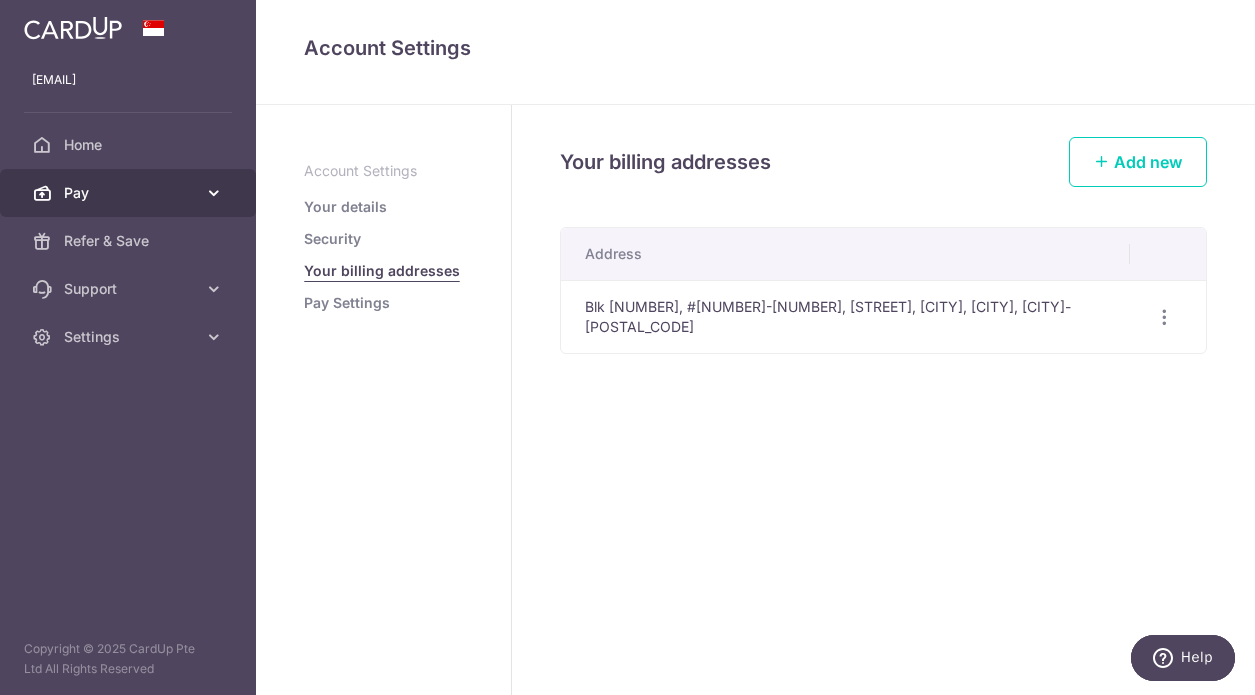 click on "Pay" at bounding box center (128, 193) 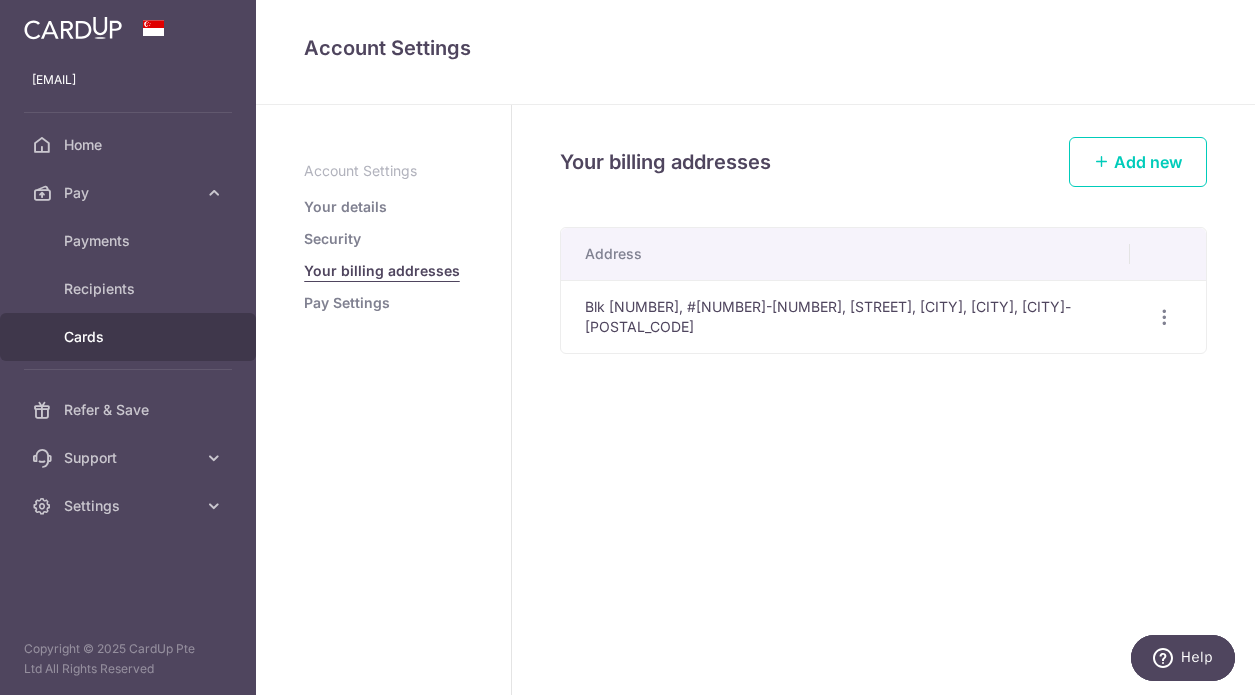 click on "Cards" at bounding box center [130, 337] 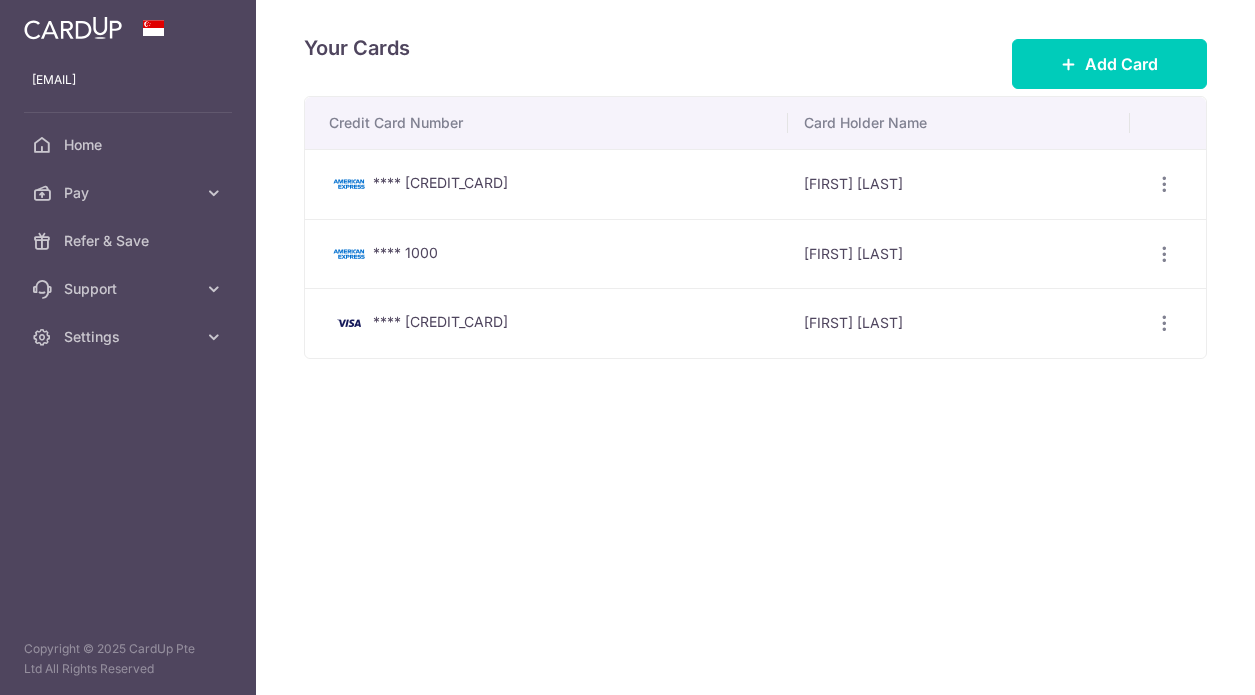 scroll, scrollTop: 0, scrollLeft: 0, axis: both 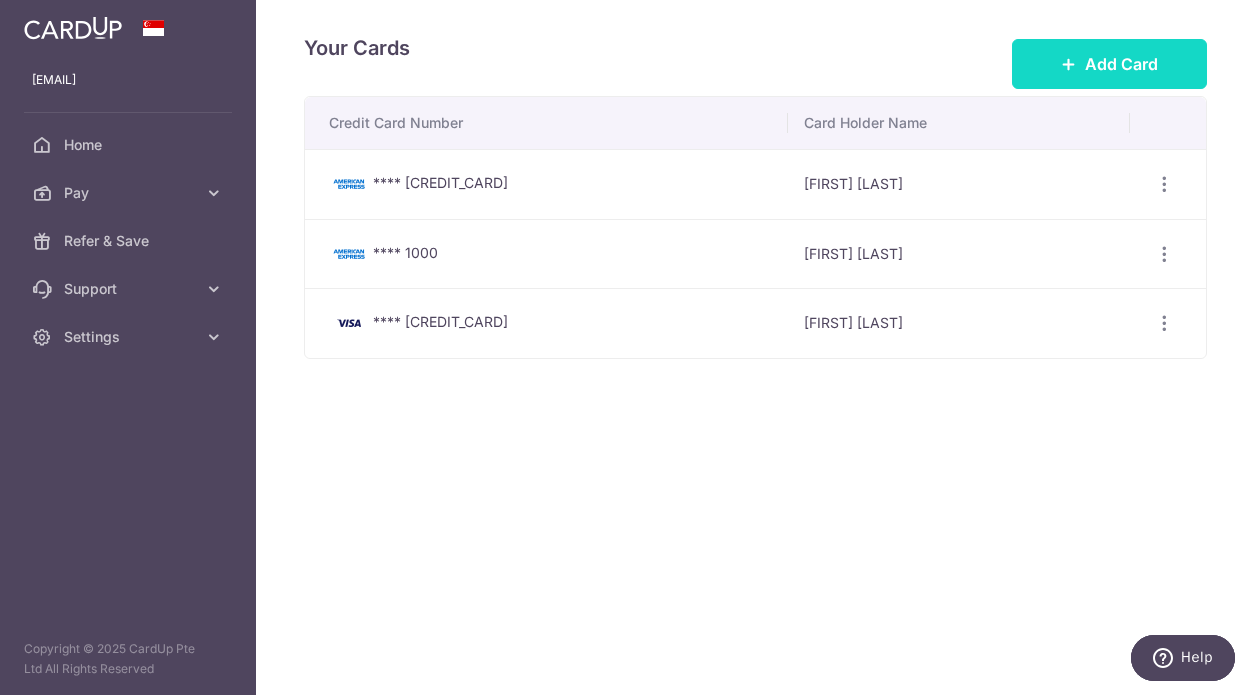 click on "Add Card" at bounding box center [1121, 64] 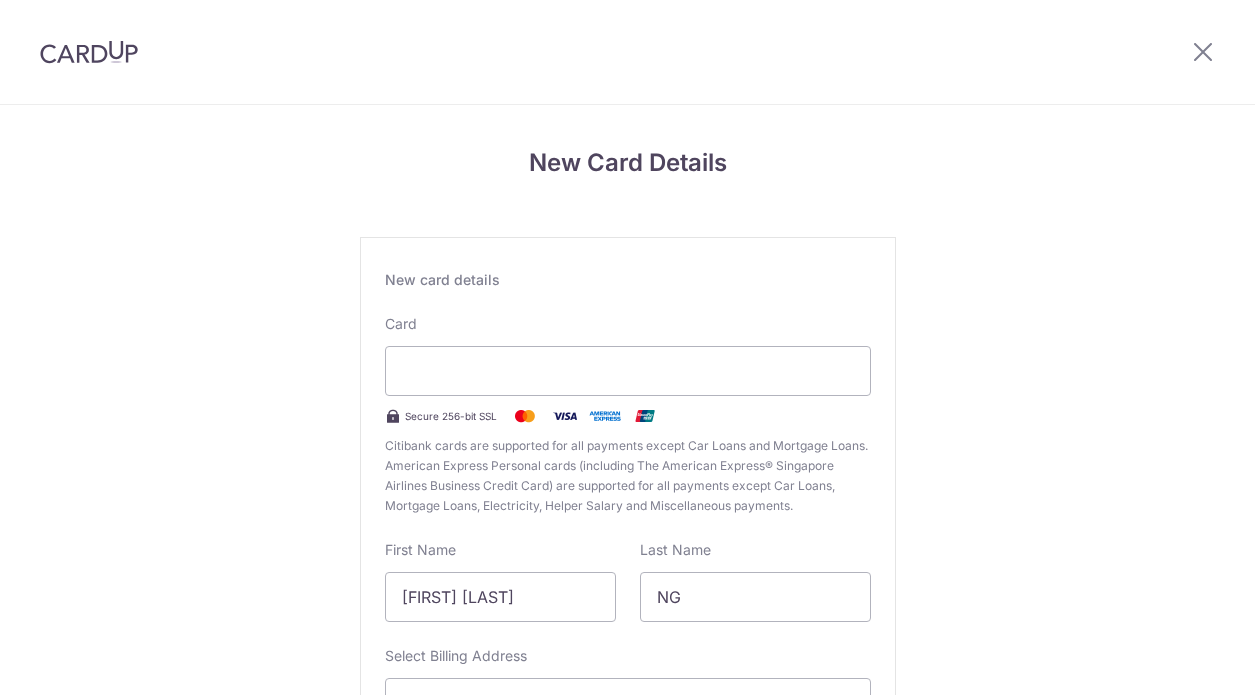 scroll, scrollTop: 0, scrollLeft: 0, axis: both 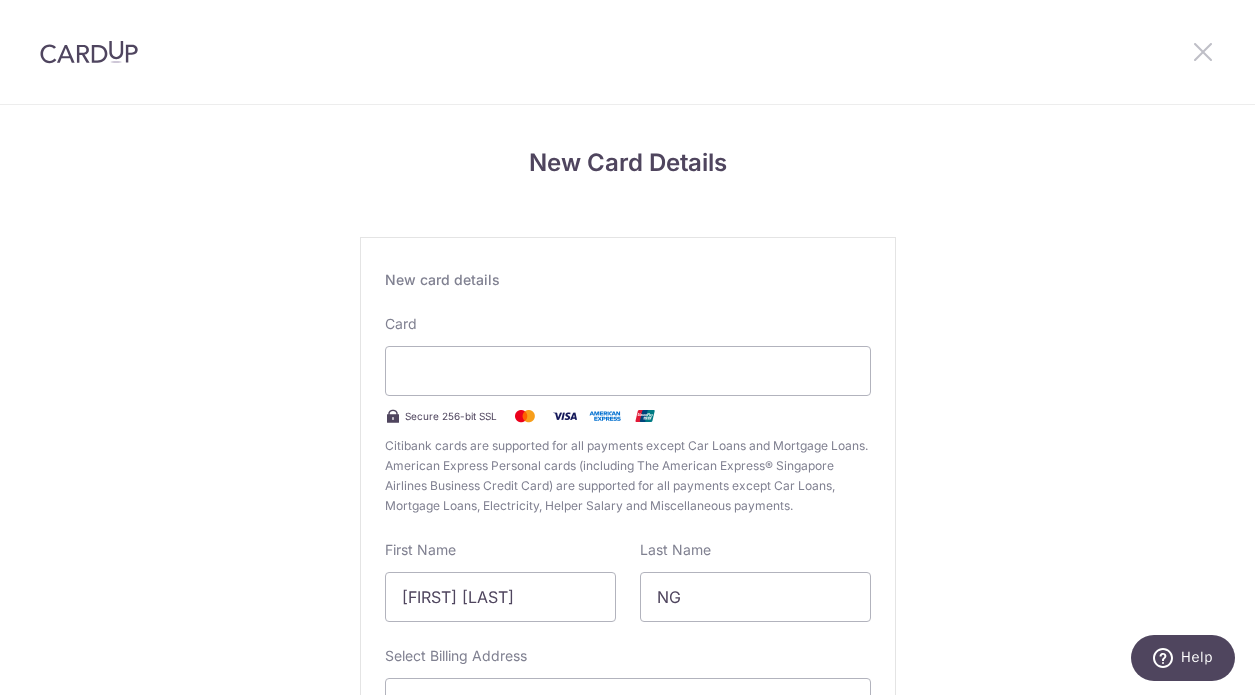 drag, startPoint x: 1205, startPoint y: 47, endPoint x: 1077, endPoint y: 158, distance: 169.4255 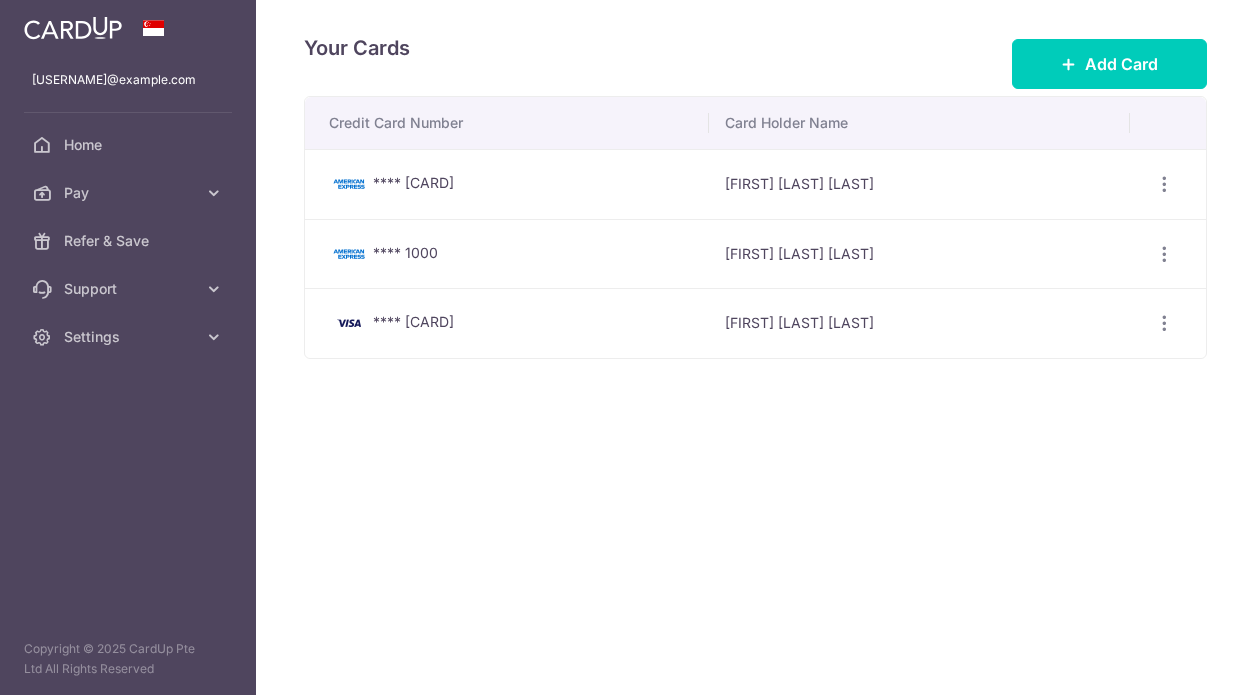 scroll, scrollTop: 0, scrollLeft: 0, axis: both 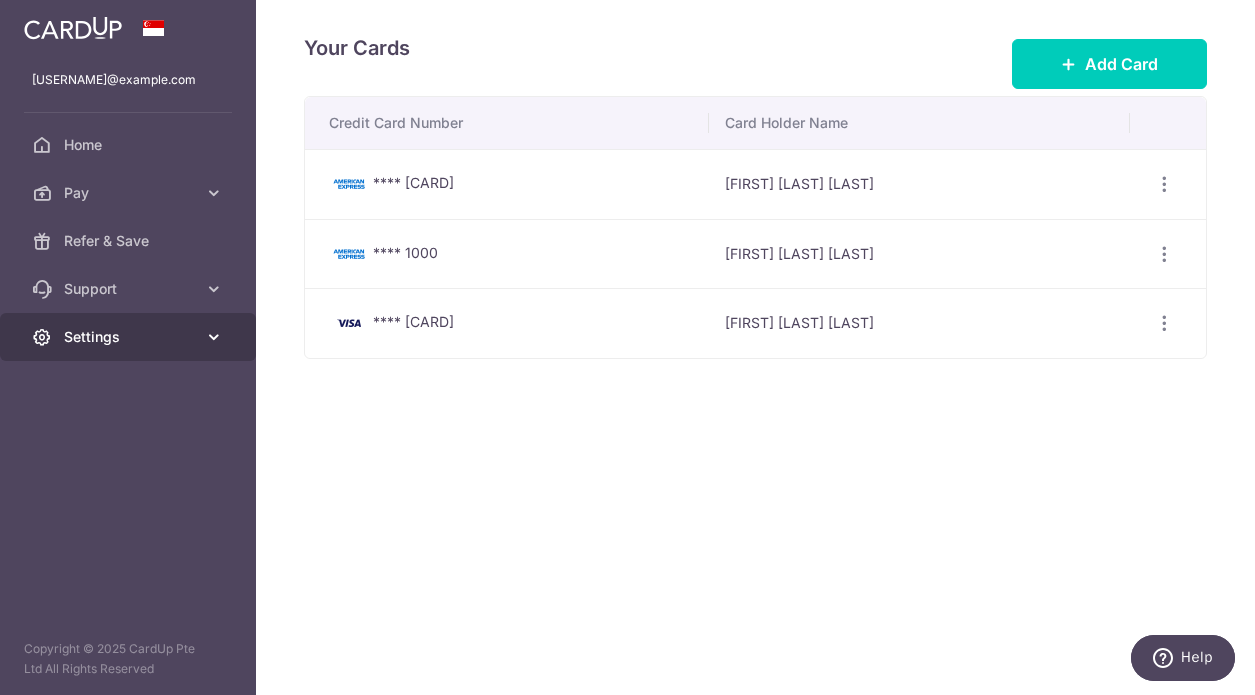 click at bounding box center [214, 337] 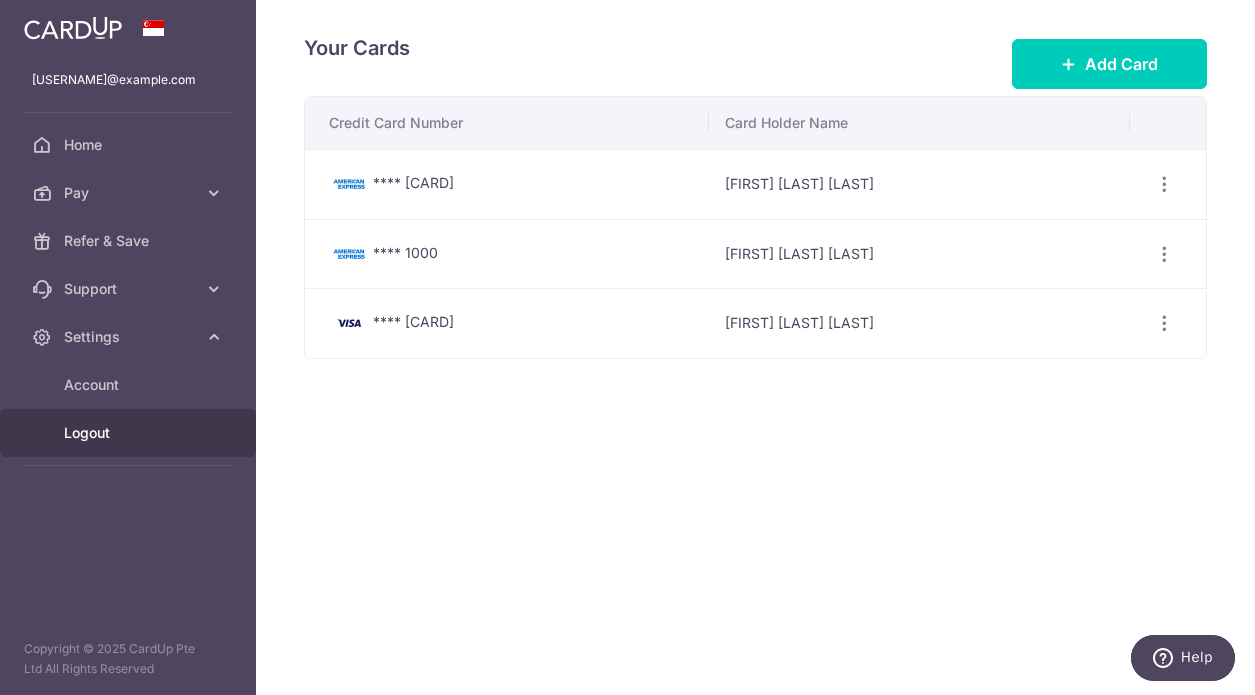 click on "Logout" at bounding box center (130, 433) 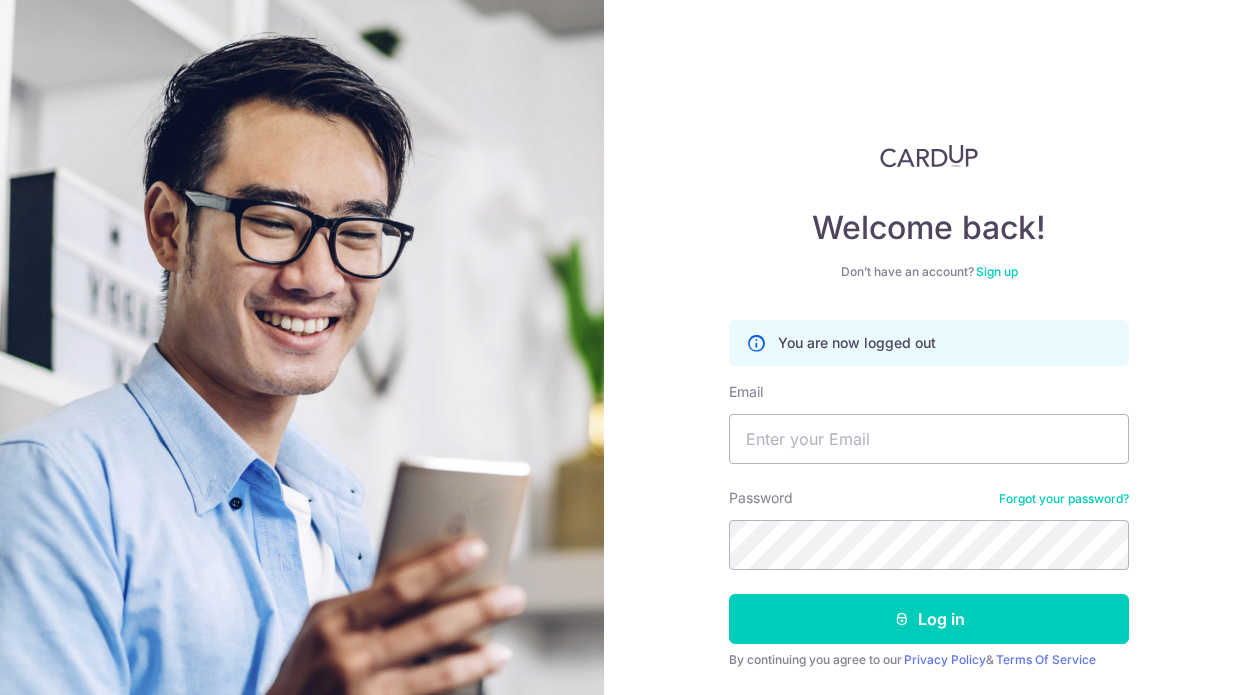 scroll, scrollTop: 0, scrollLeft: 0, axis: both 